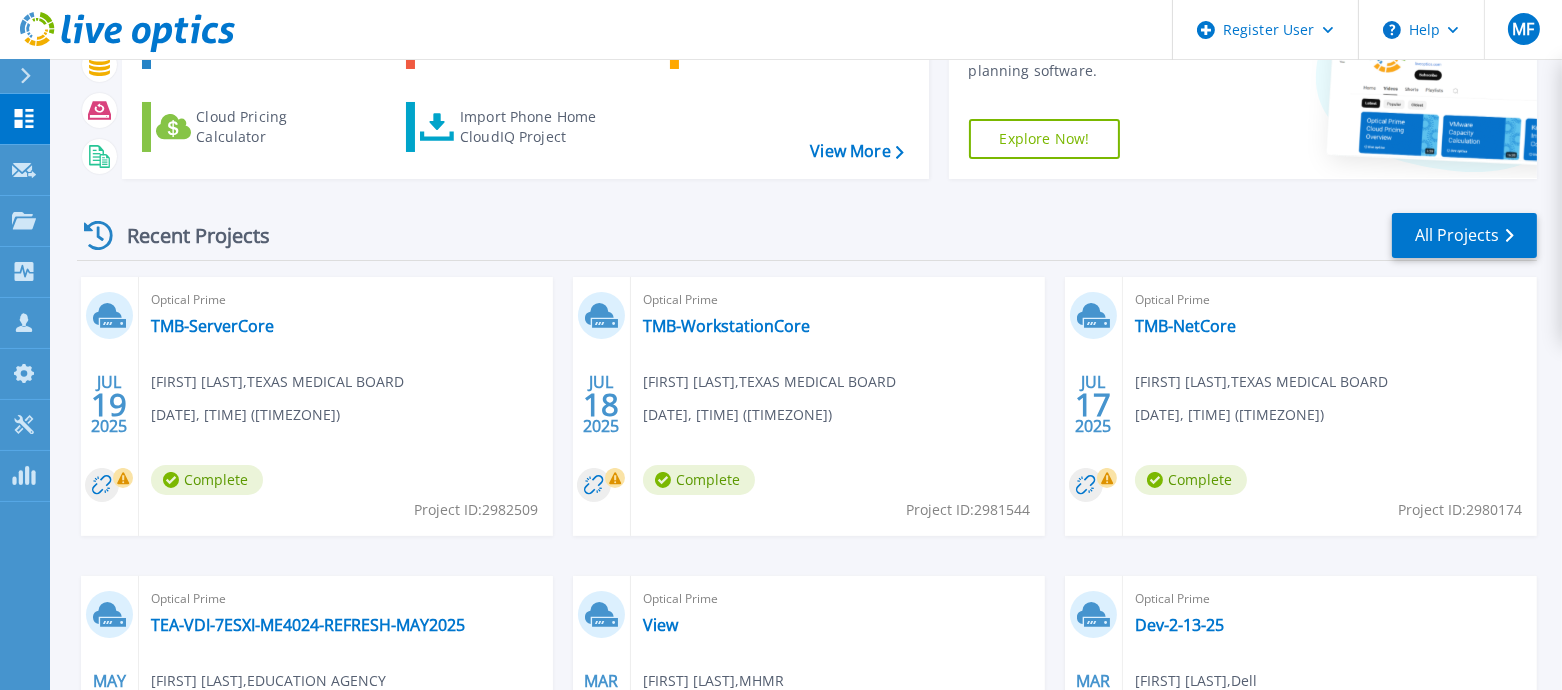 scroll, scrollTop: 0, scrollLeft: 0, axis: both 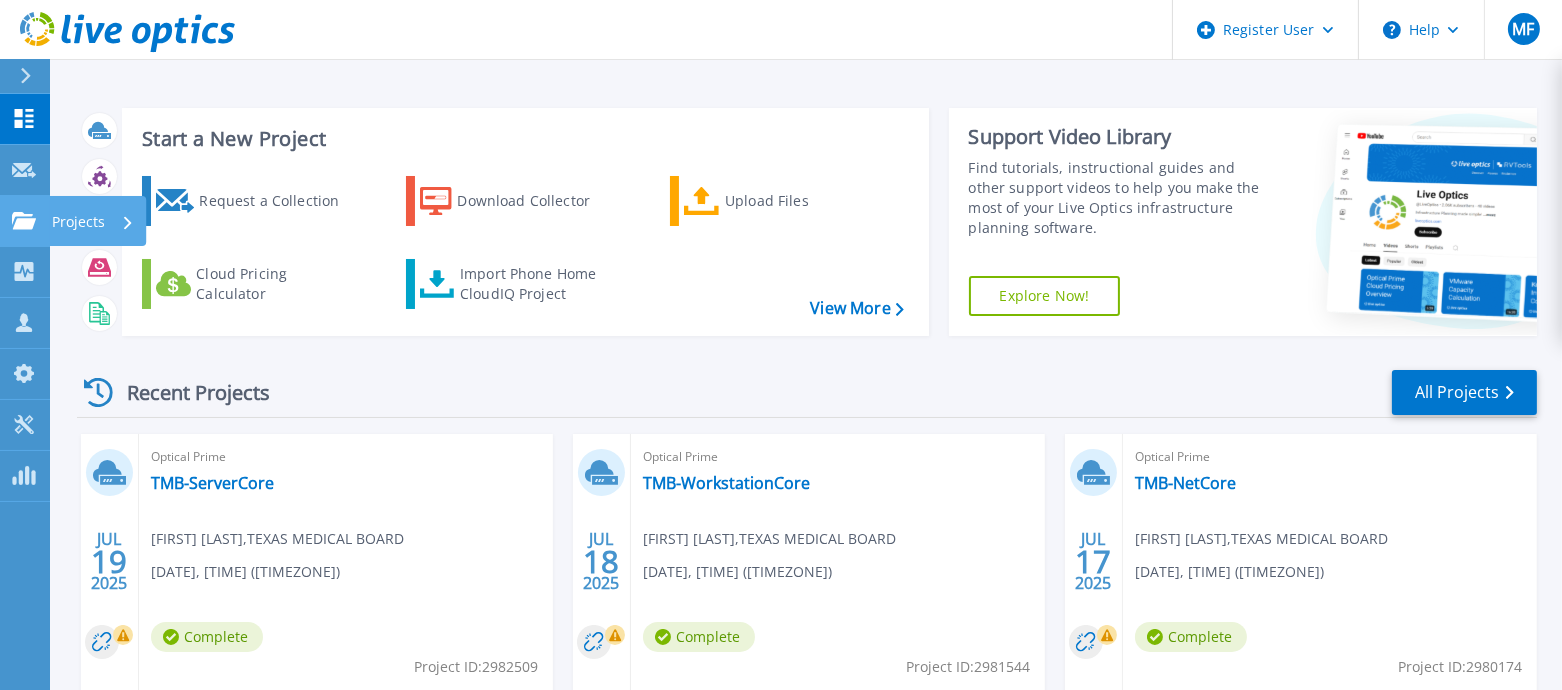 click on "Projects Projects" at bounding box center [25, 221] 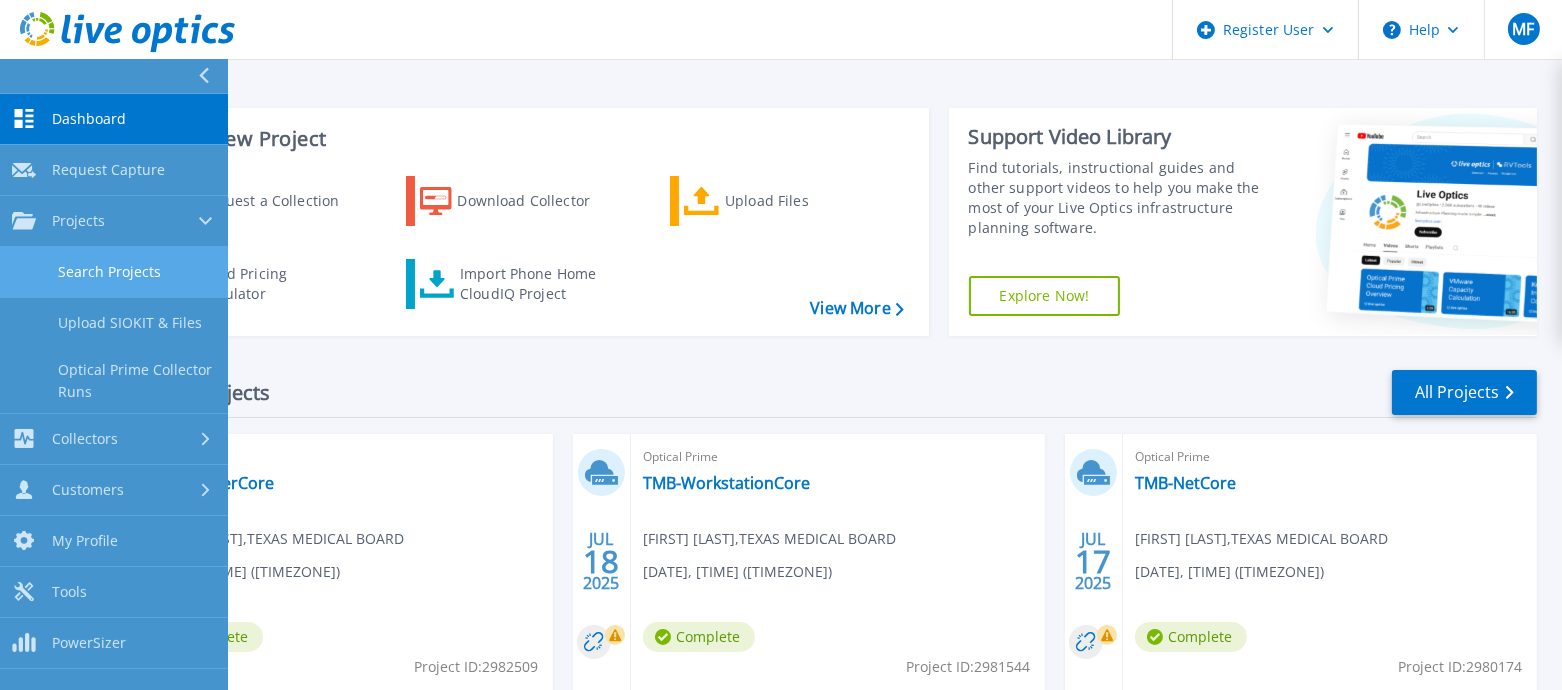 click on "Search Projects" at bounding box center (114, 272) 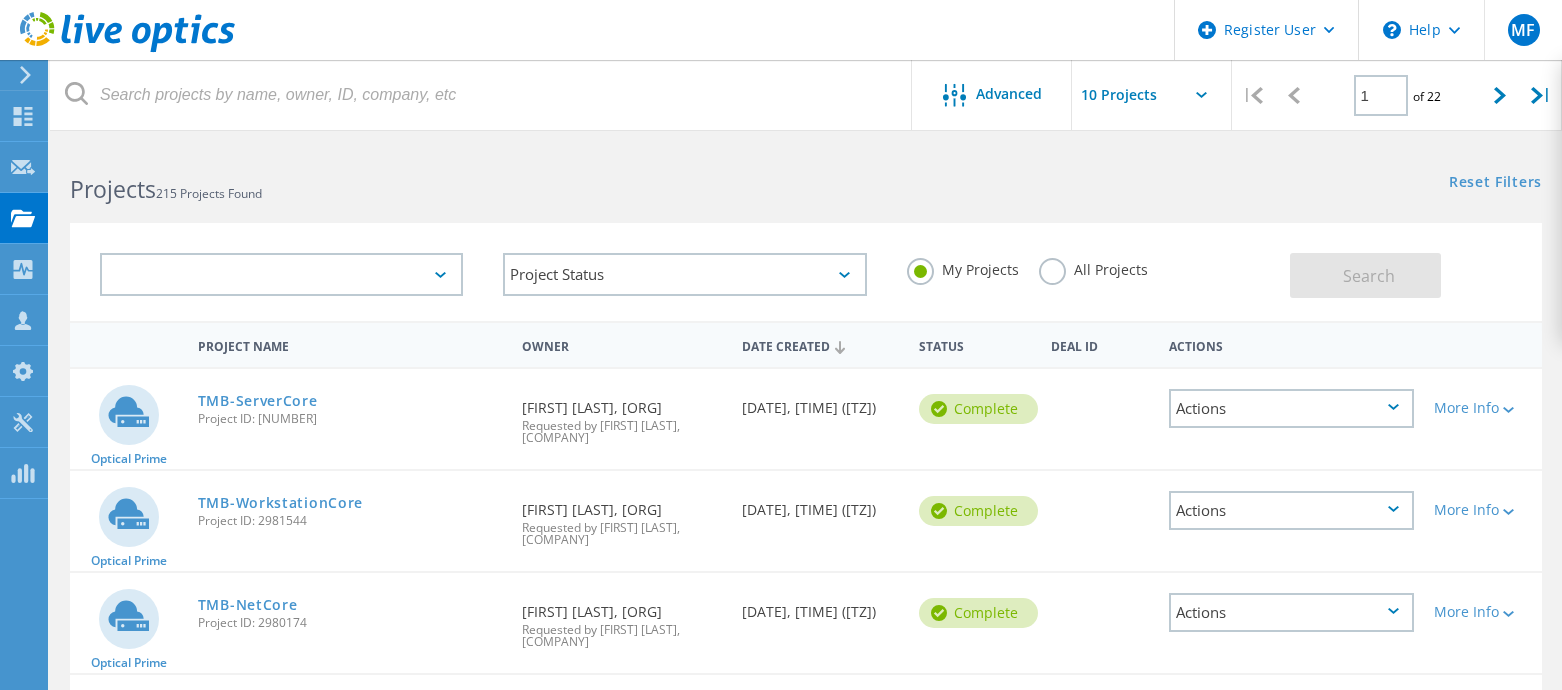 scroll, scrollTop: 0, scrollLeft: 0, axis: both 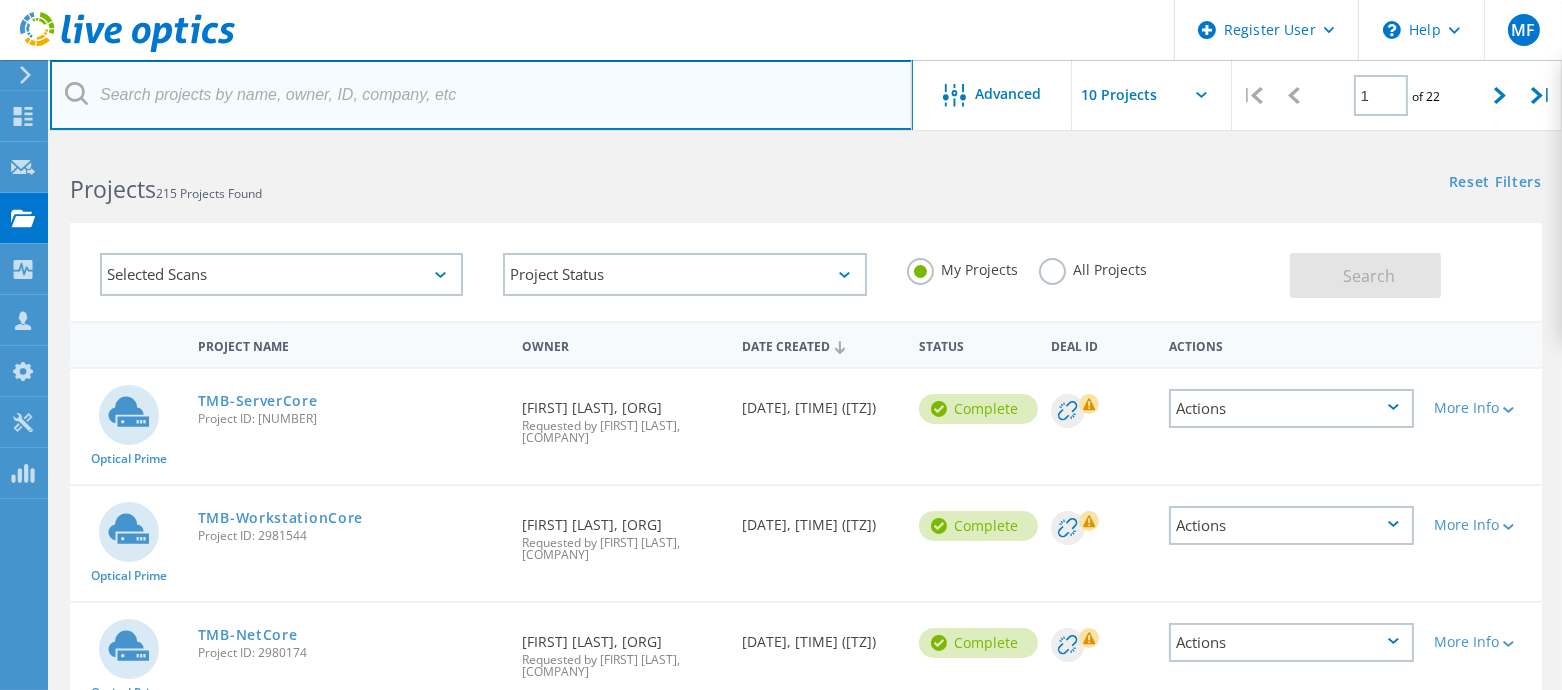click at bounding box center [481, 95] 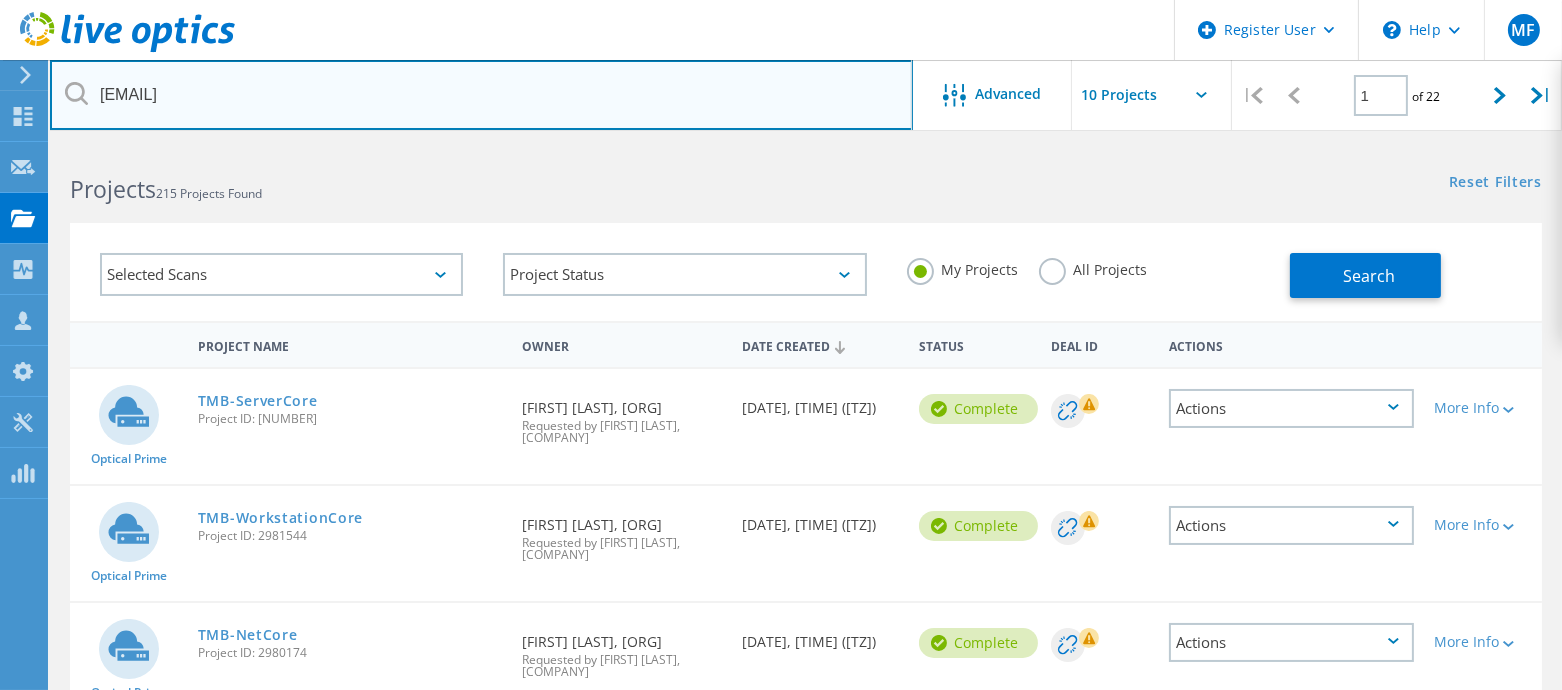 type on "[EMAIL]" 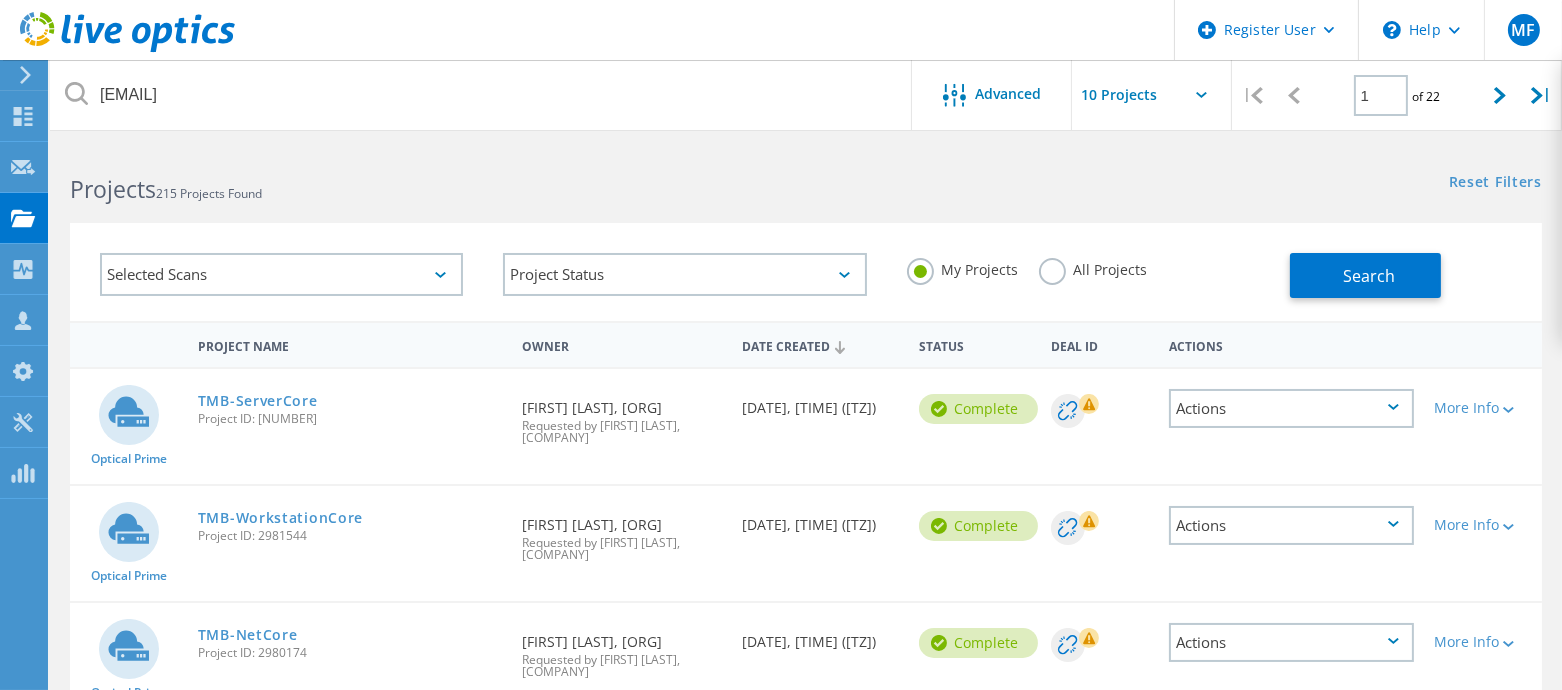 click on "All Projects" 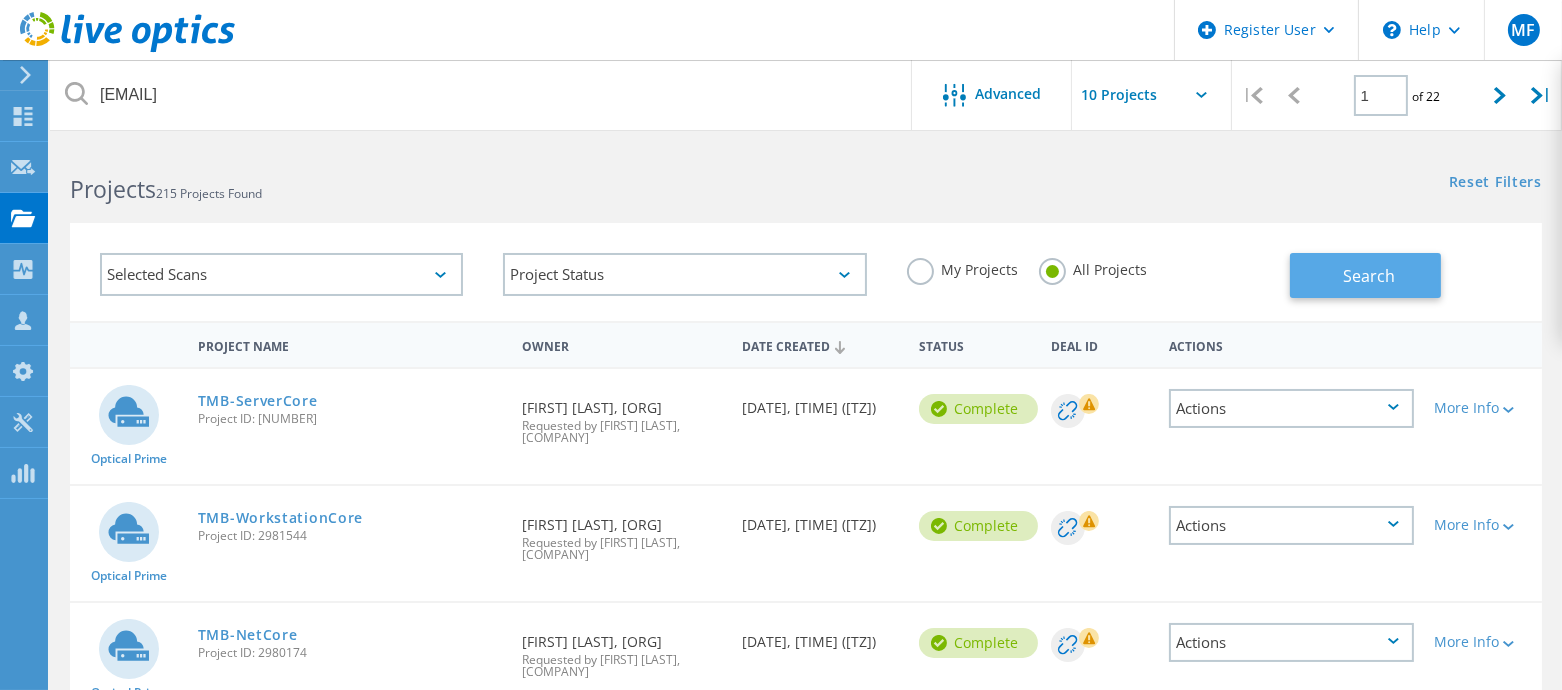 click on "Search" 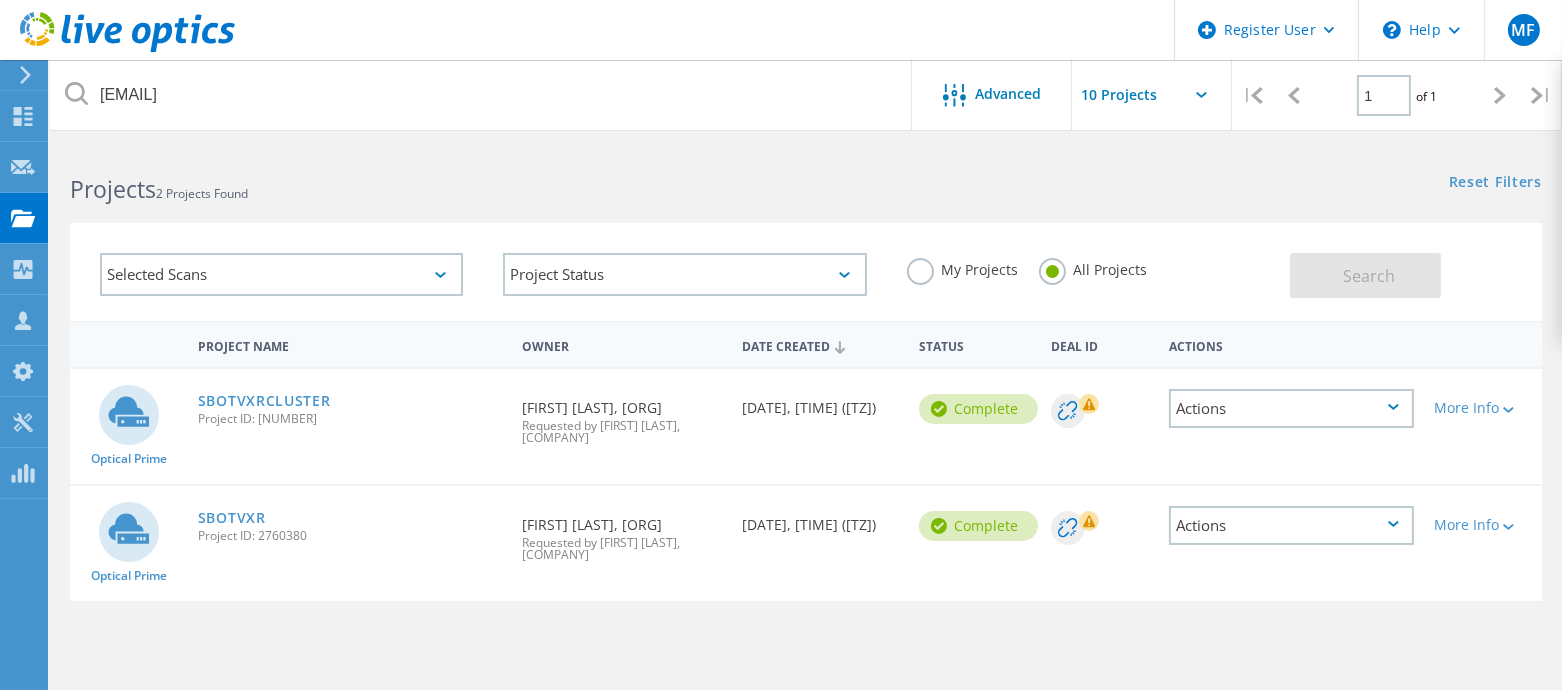 click 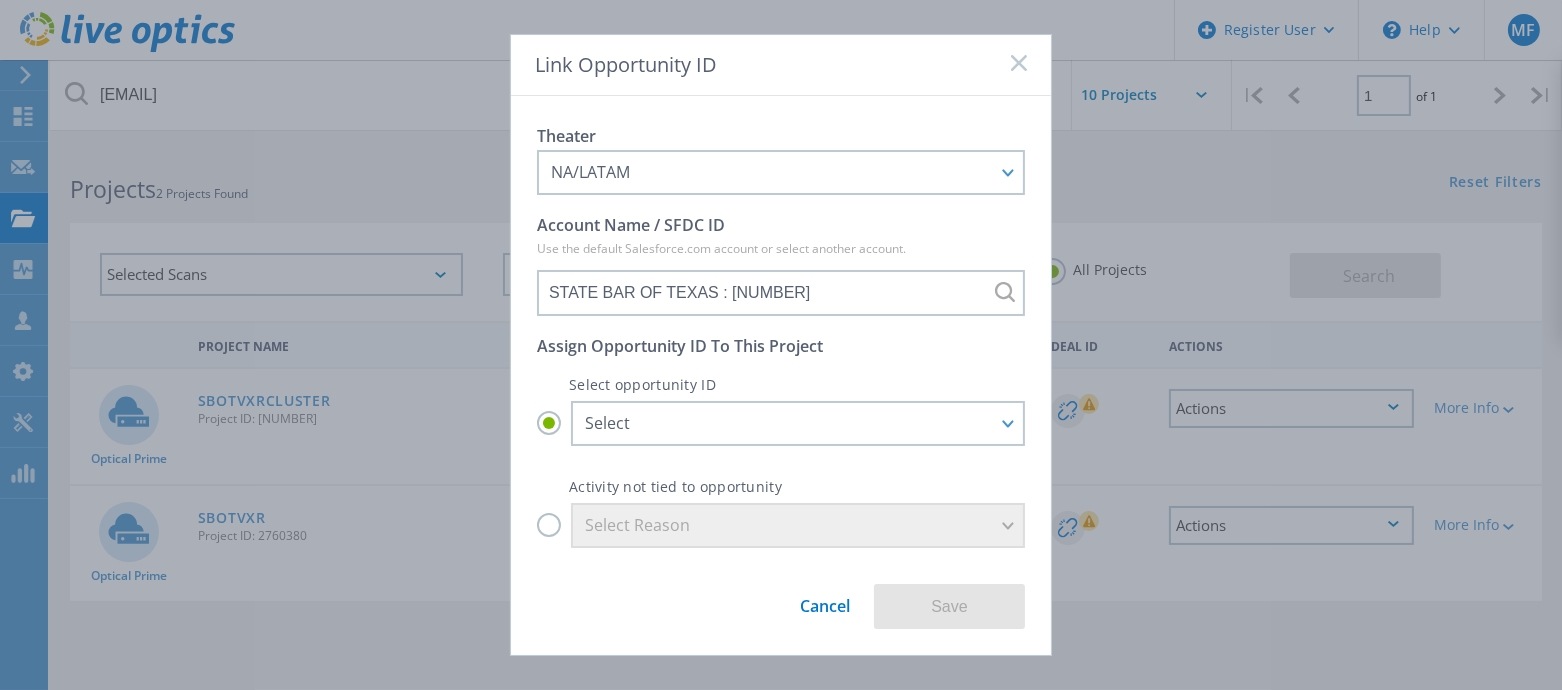 click on "Cancel" at bounding box center [825, 598] 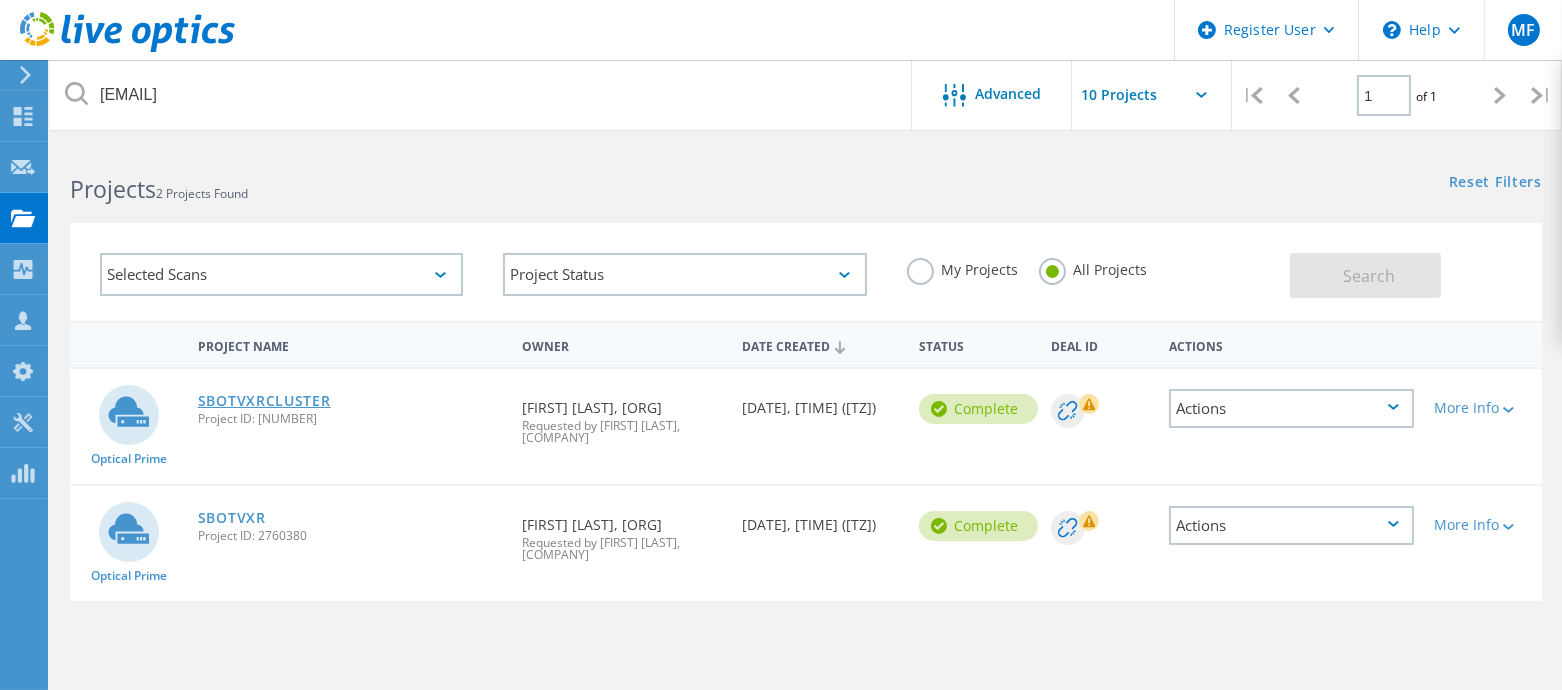 click on "SBOTVXRCLUSTER" 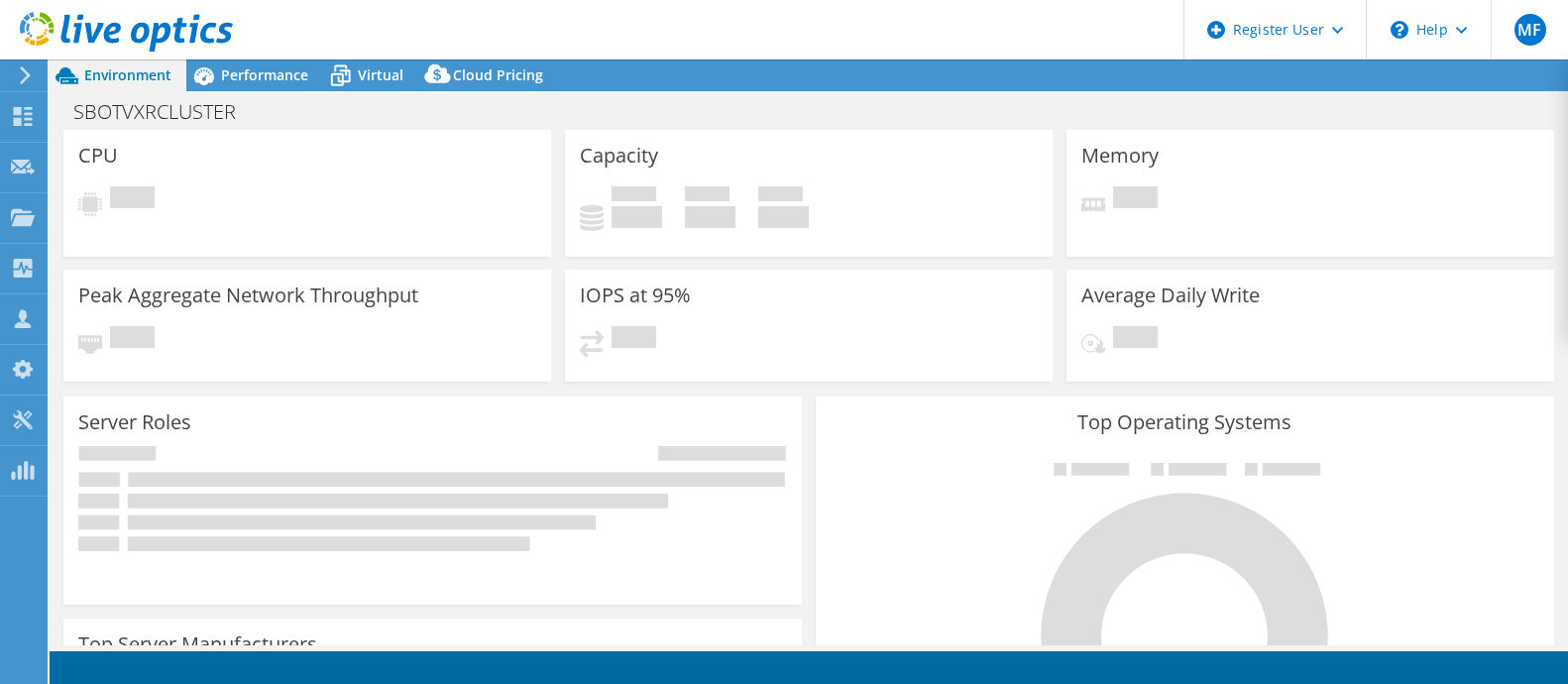 scroll, scrollTop: 0, scrollLeft: 0, axis: both 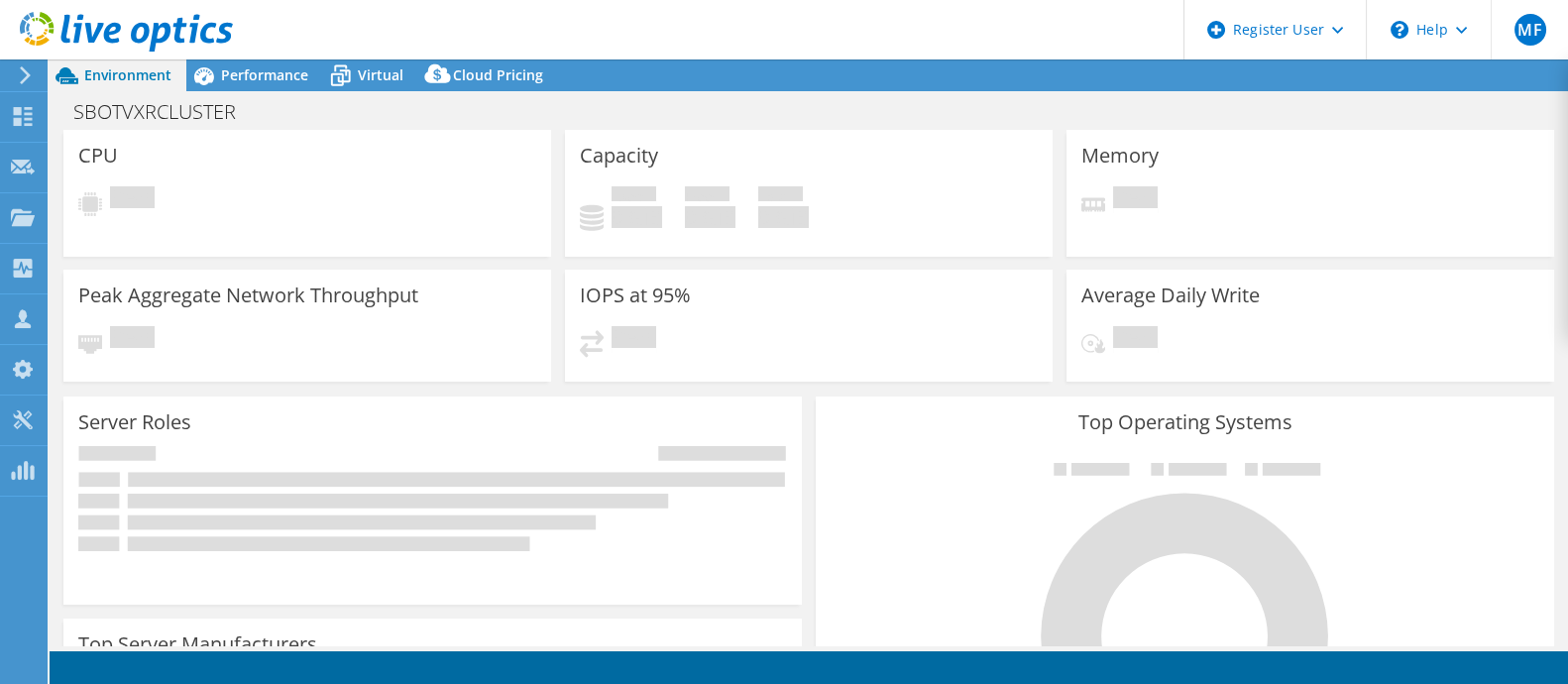 select on "USD" 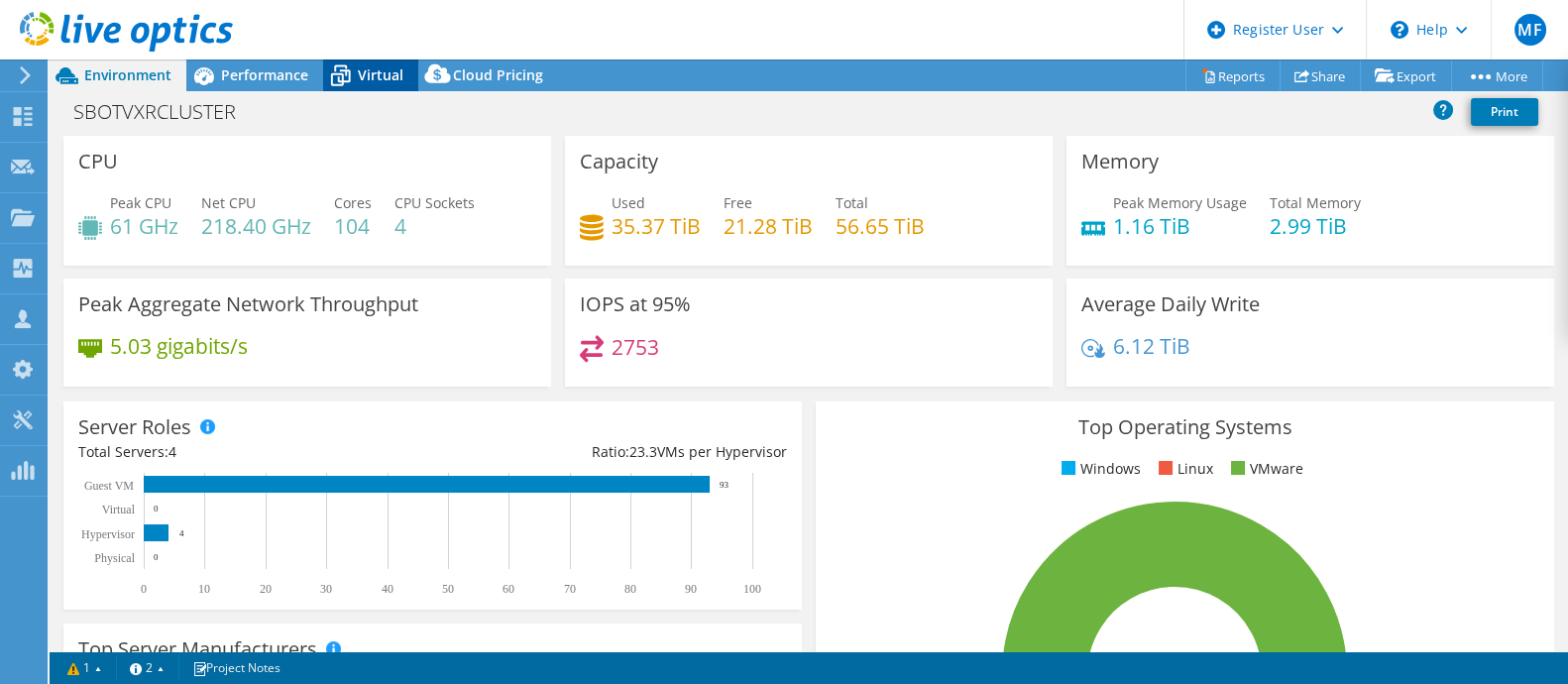 click 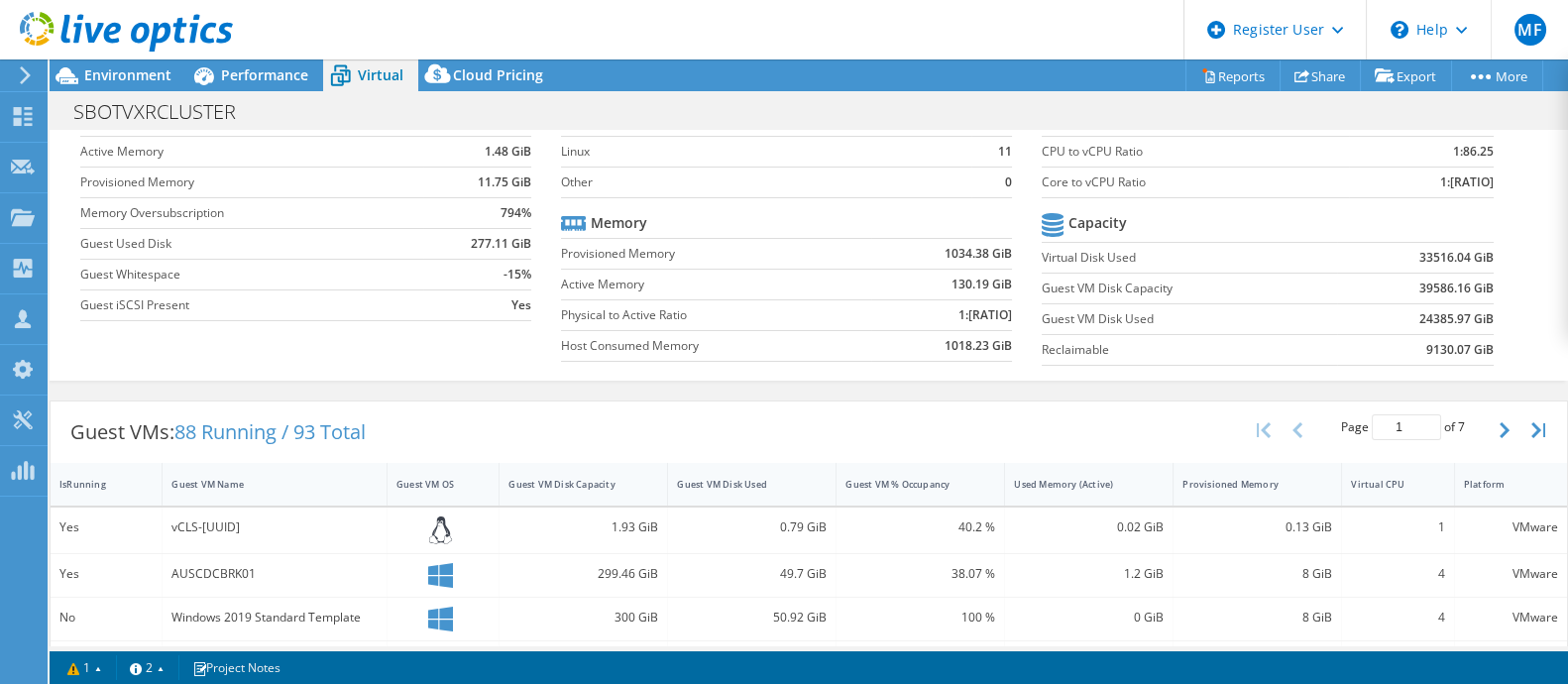 scroll, scrollTop: 116, scrollLeft: 0, axis: vertical 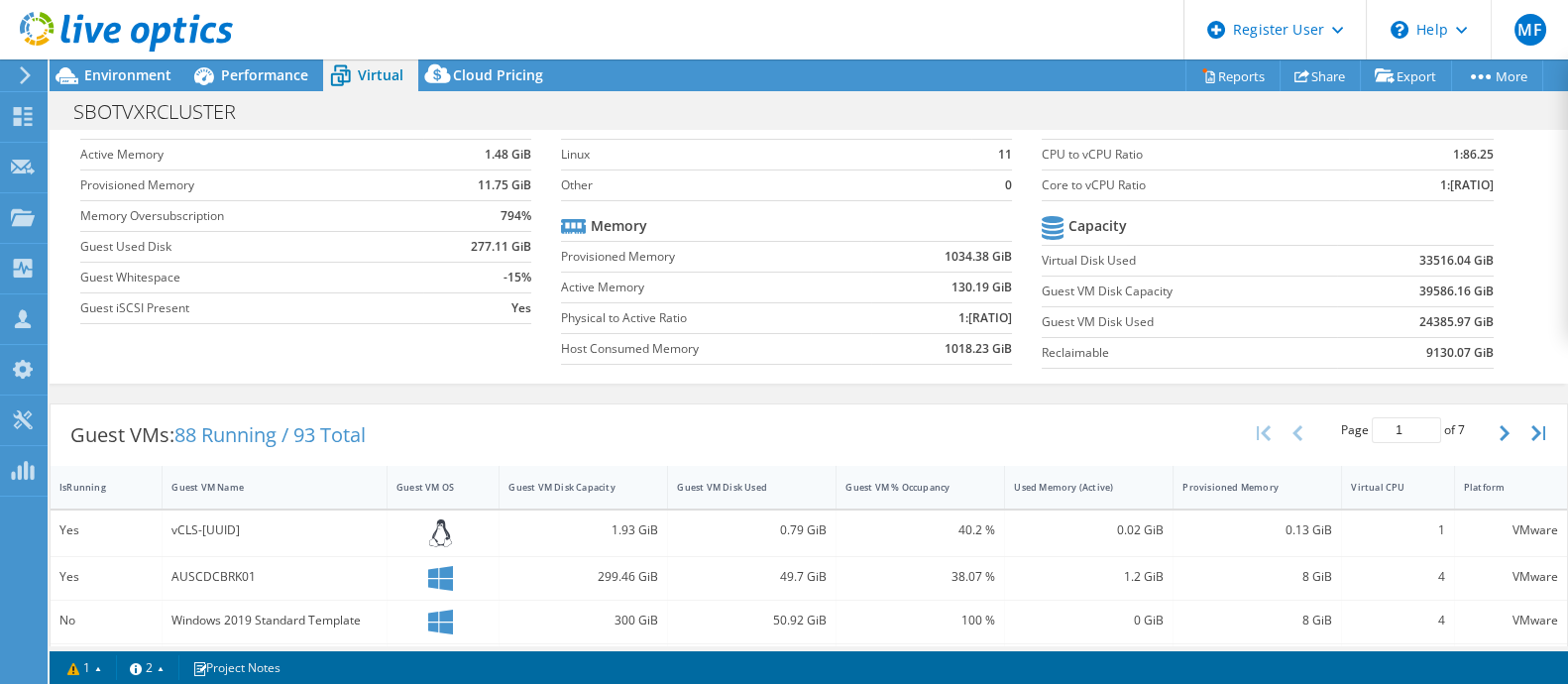 drag, startPoint x: 1512, startPoint y: 355, endPoint x: 1032, endPoint y: 235, distance: 494.77268 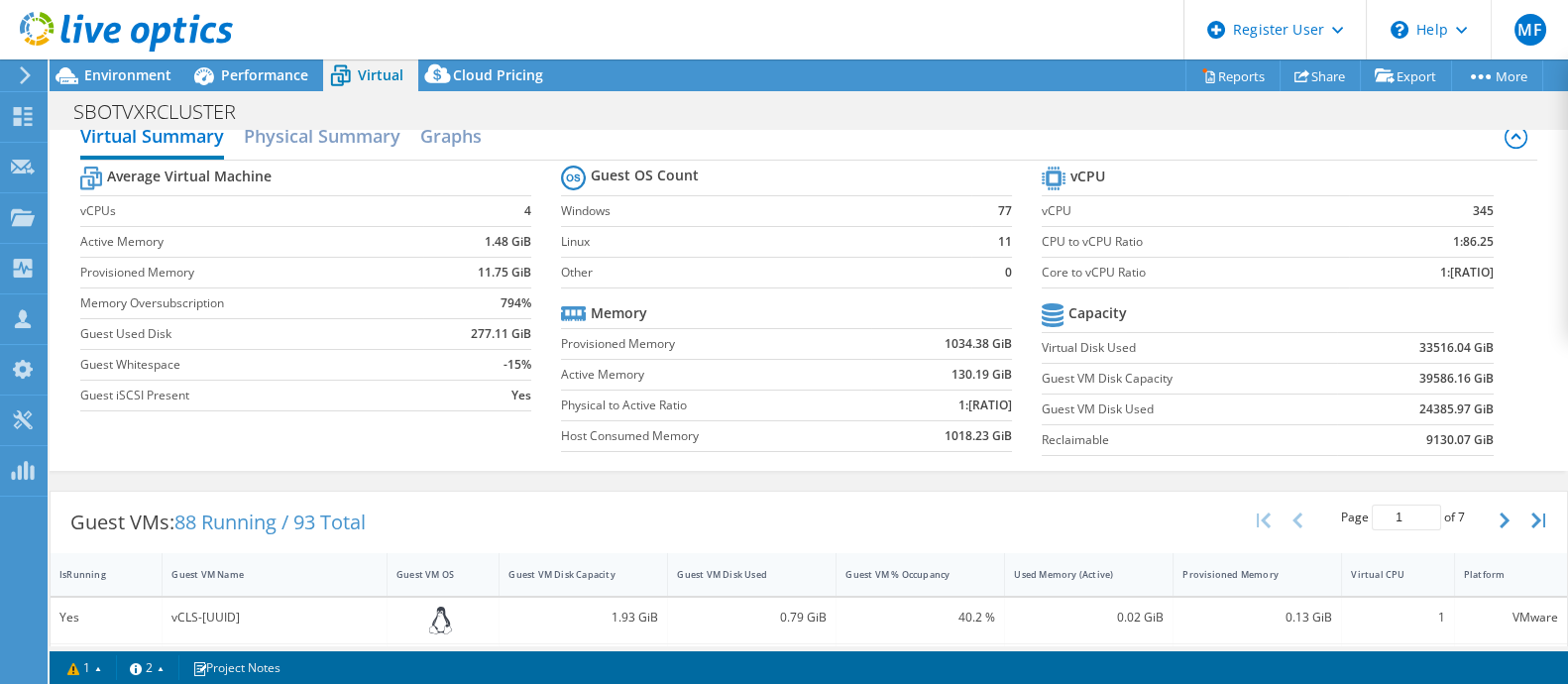 scroll, scrollTop: 0, scrollLeft: 0, axis: both 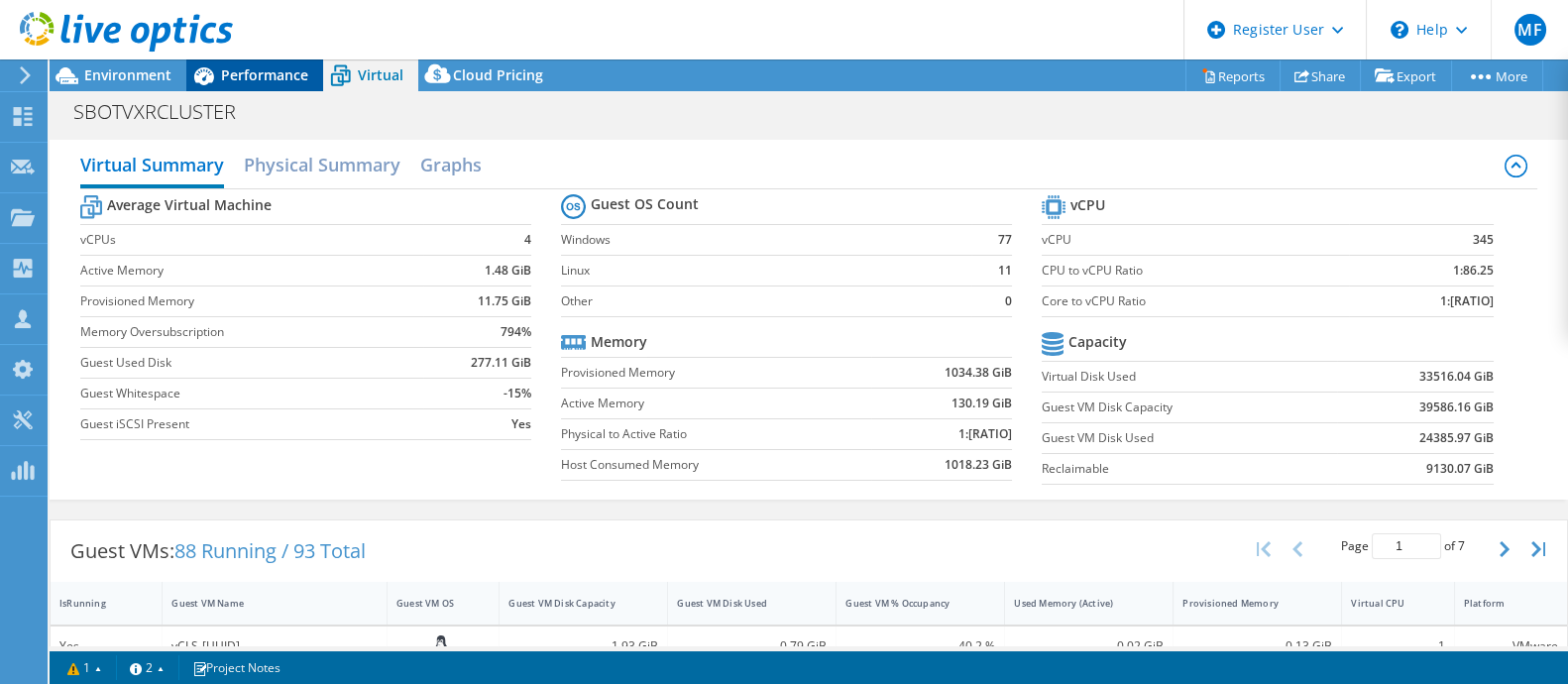 click on "Performance" at bounding box center [255, 75] 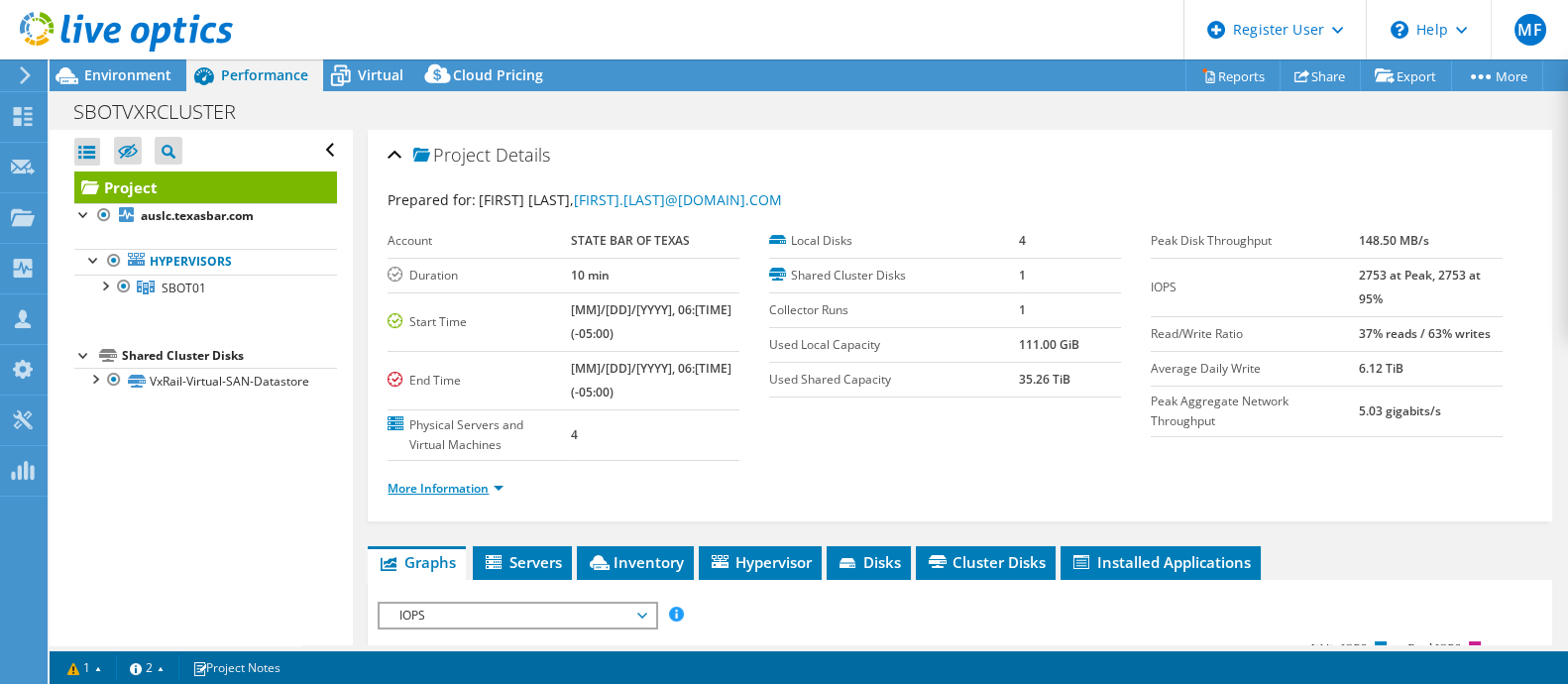 click on "More Information" at bounding box center (445, 488) 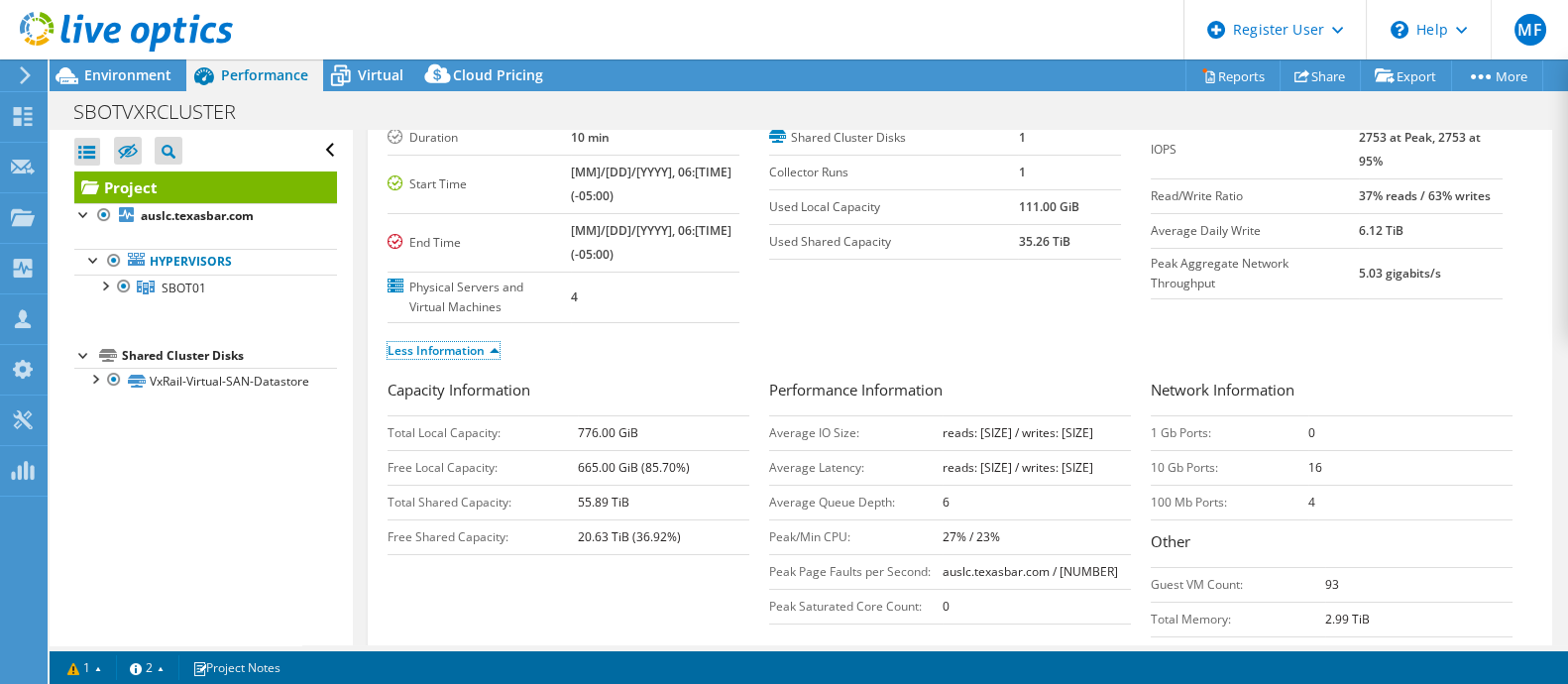 scroll, scrollTop: 0, scrollLeft: 0, axis: both 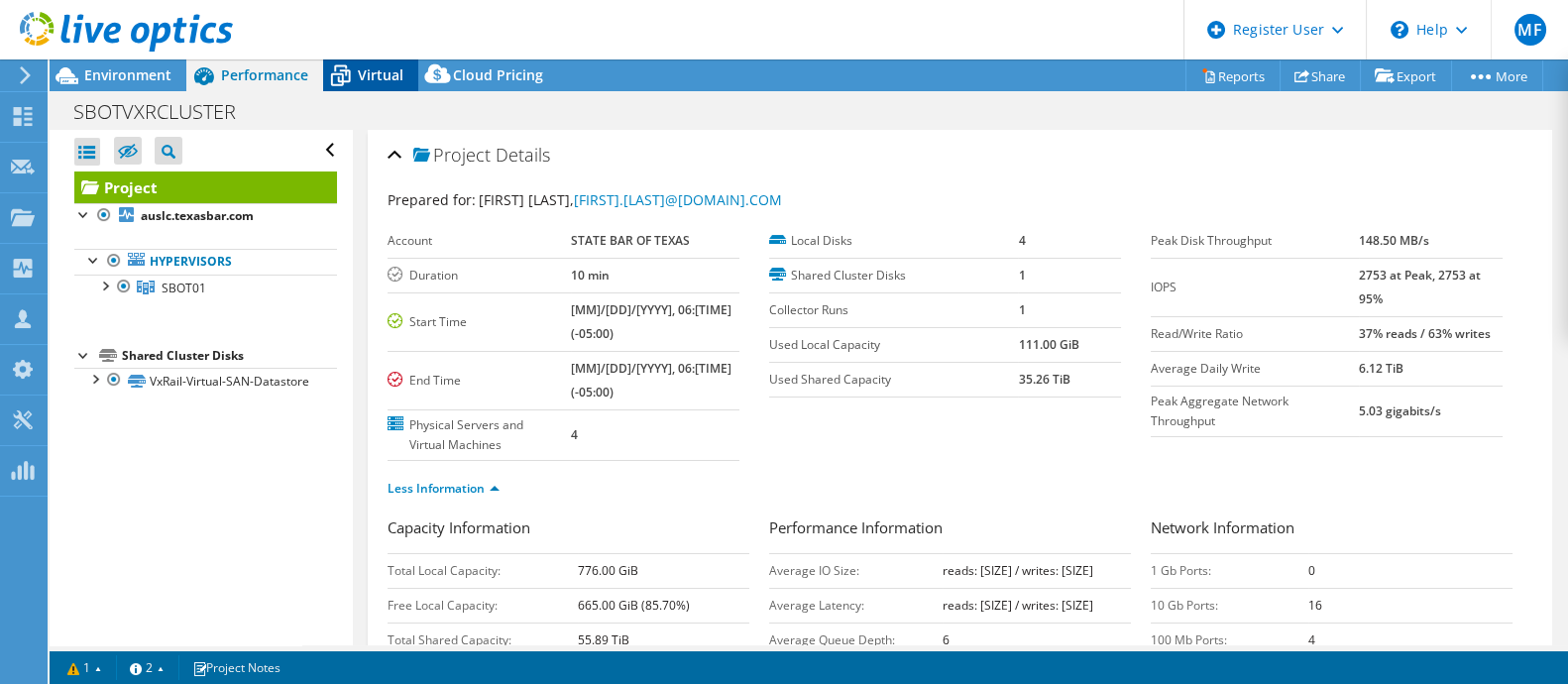 click on "Virtual" at bounding box center (381, 74) 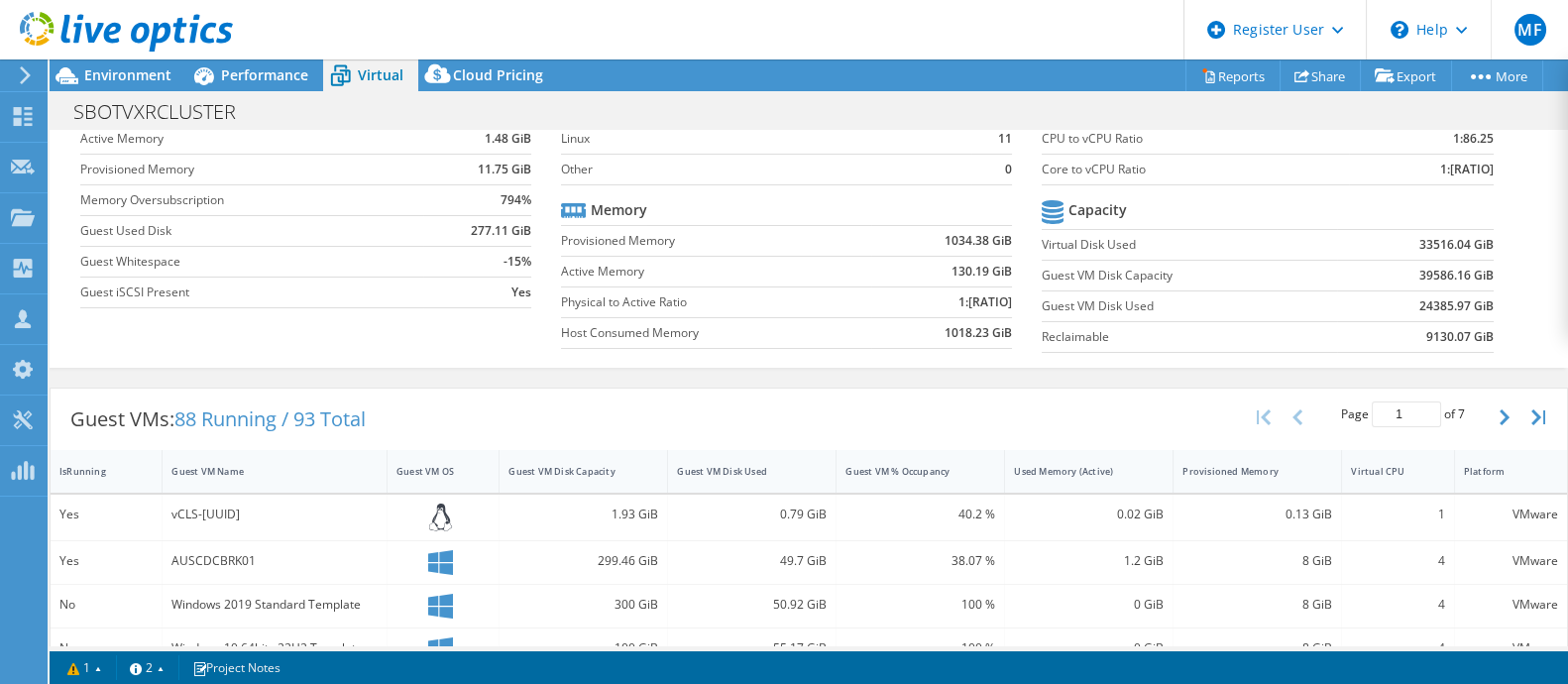 scroll, scrollTop: 0, scrollLeft: 0, axis: both 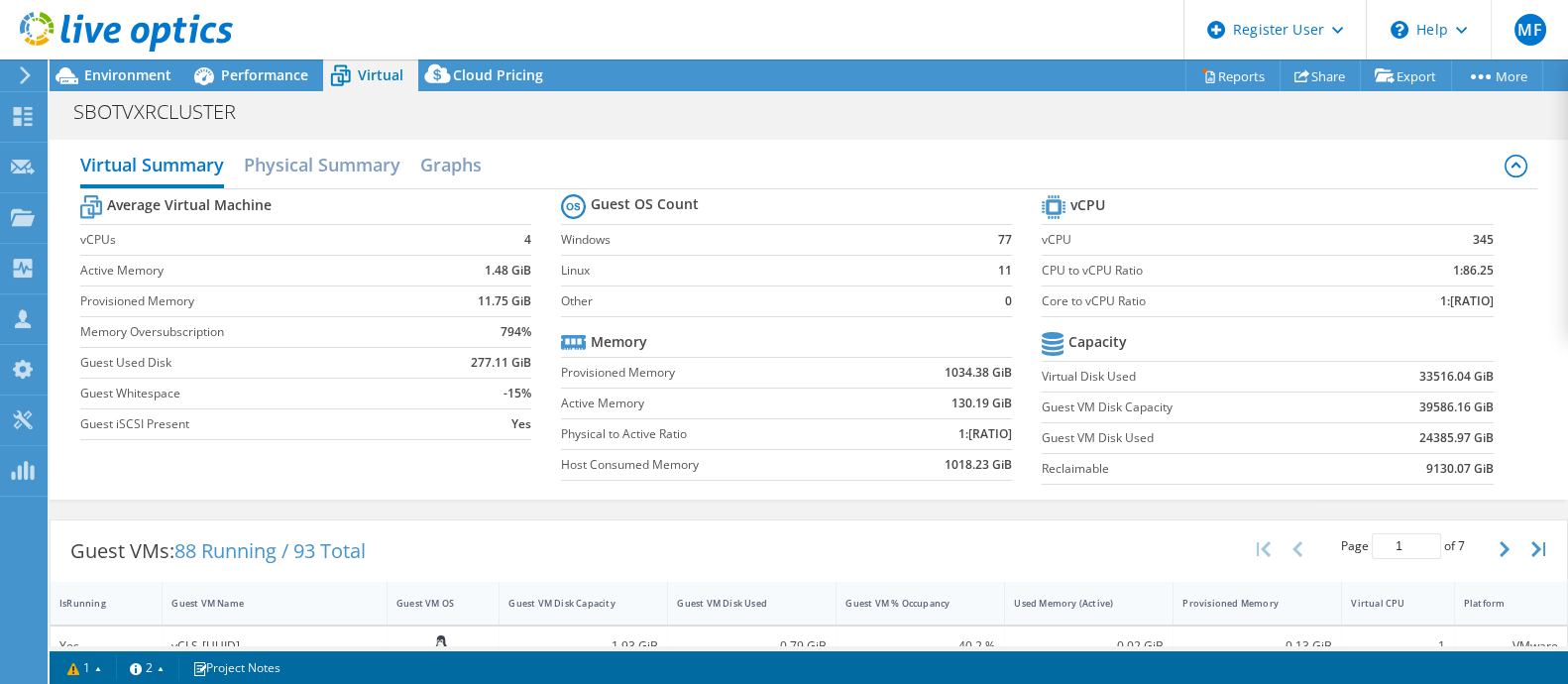 drag, startPoint x: 1449, startPoint y: 461, endPoint x: 1032, endPoint y: 345, distance: 432.83369 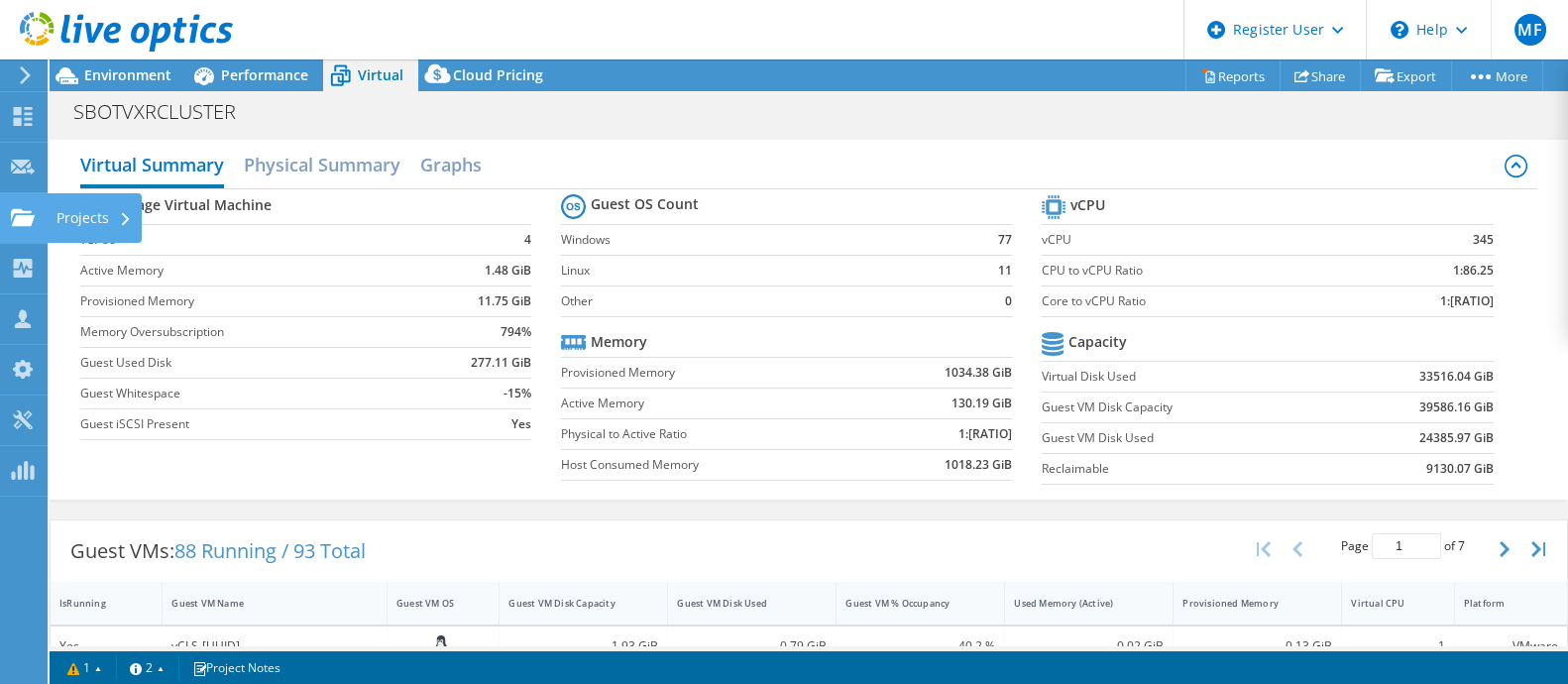 click on "Projects" at bounding box center [-65, 218] 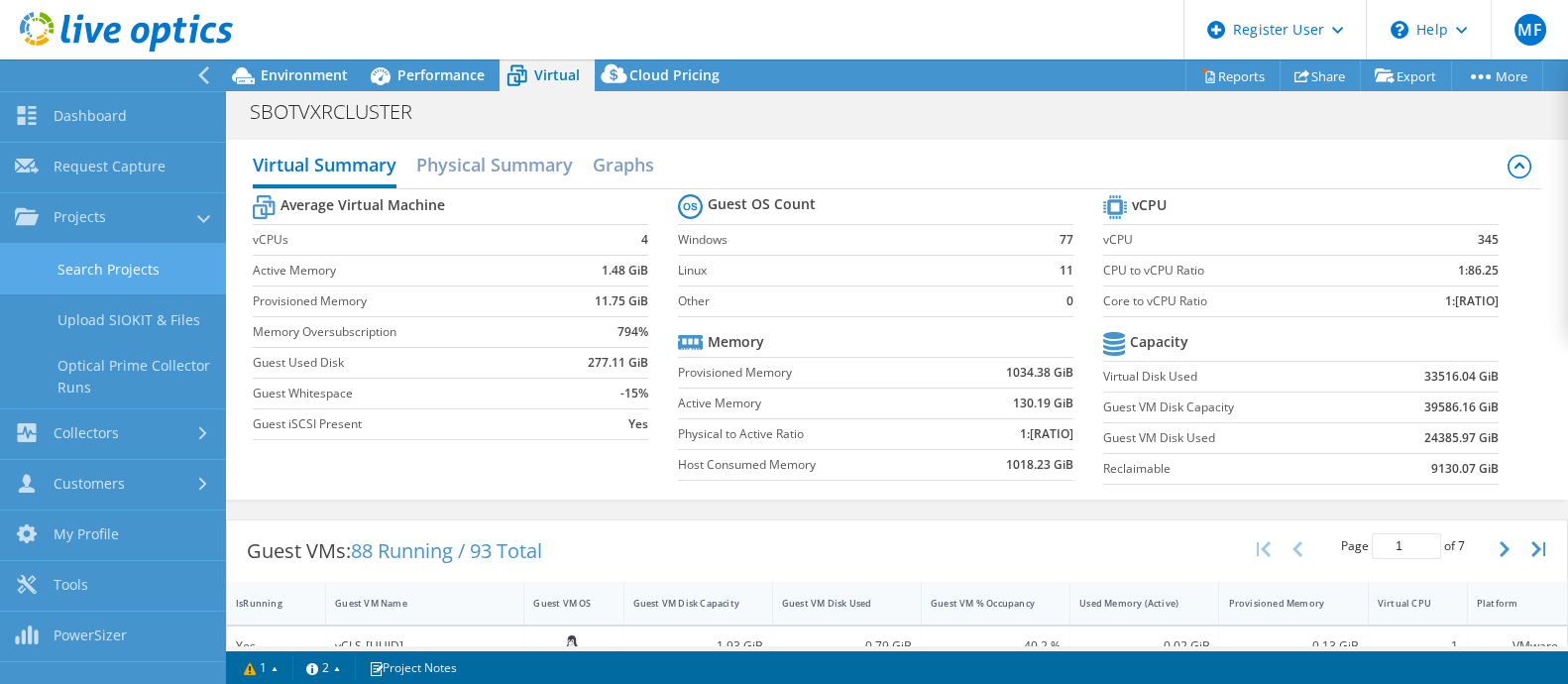 click on "Search Projects" at bounding box center (113, 269) 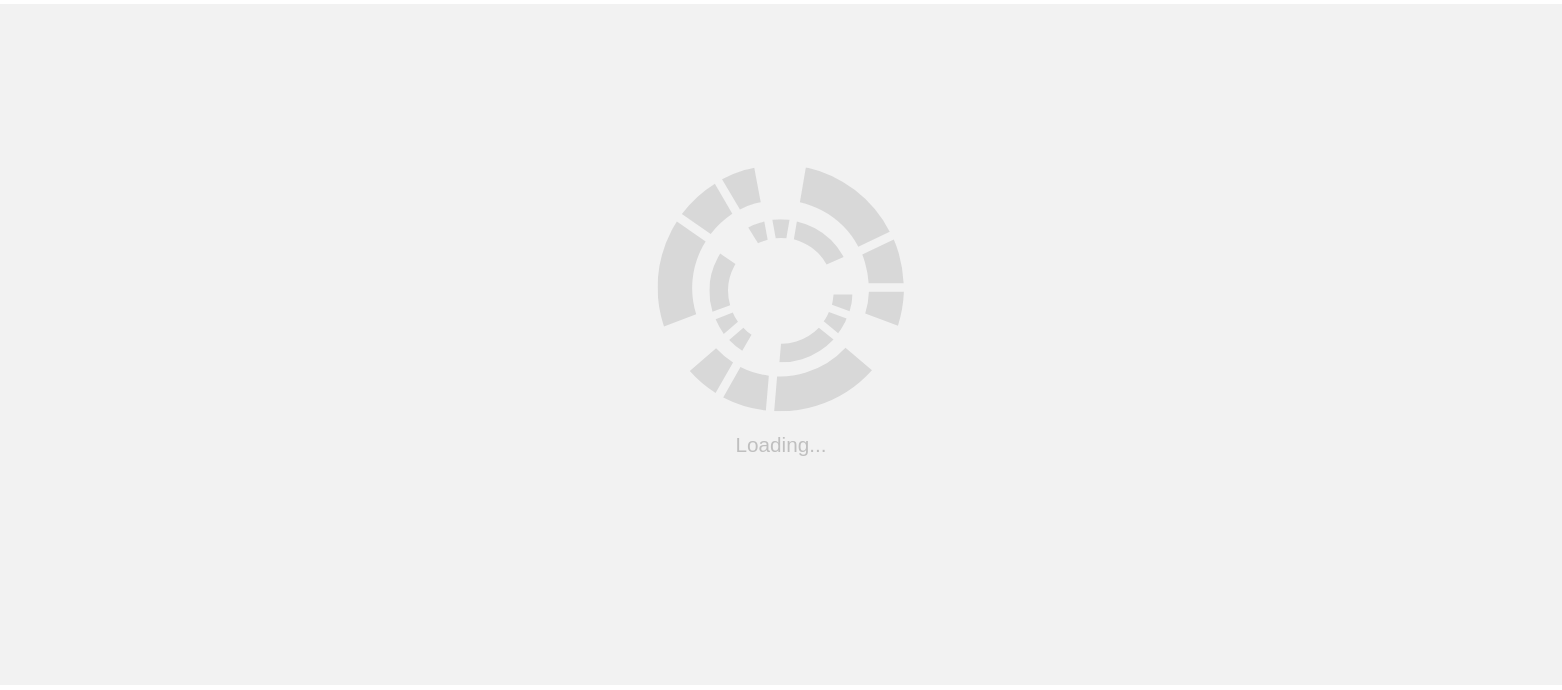 scroll, scrollTop: 0, scrollLeft: 0, axis: both 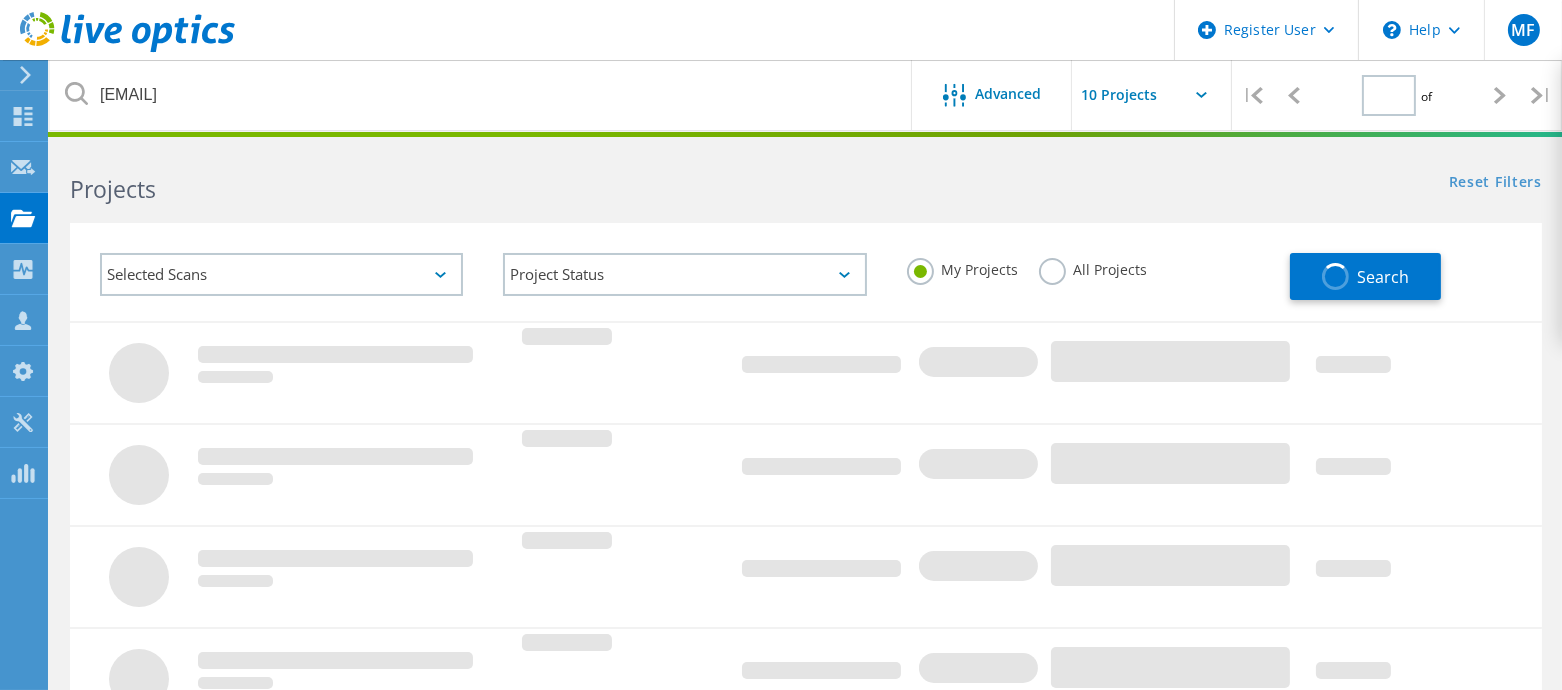 type on "1" 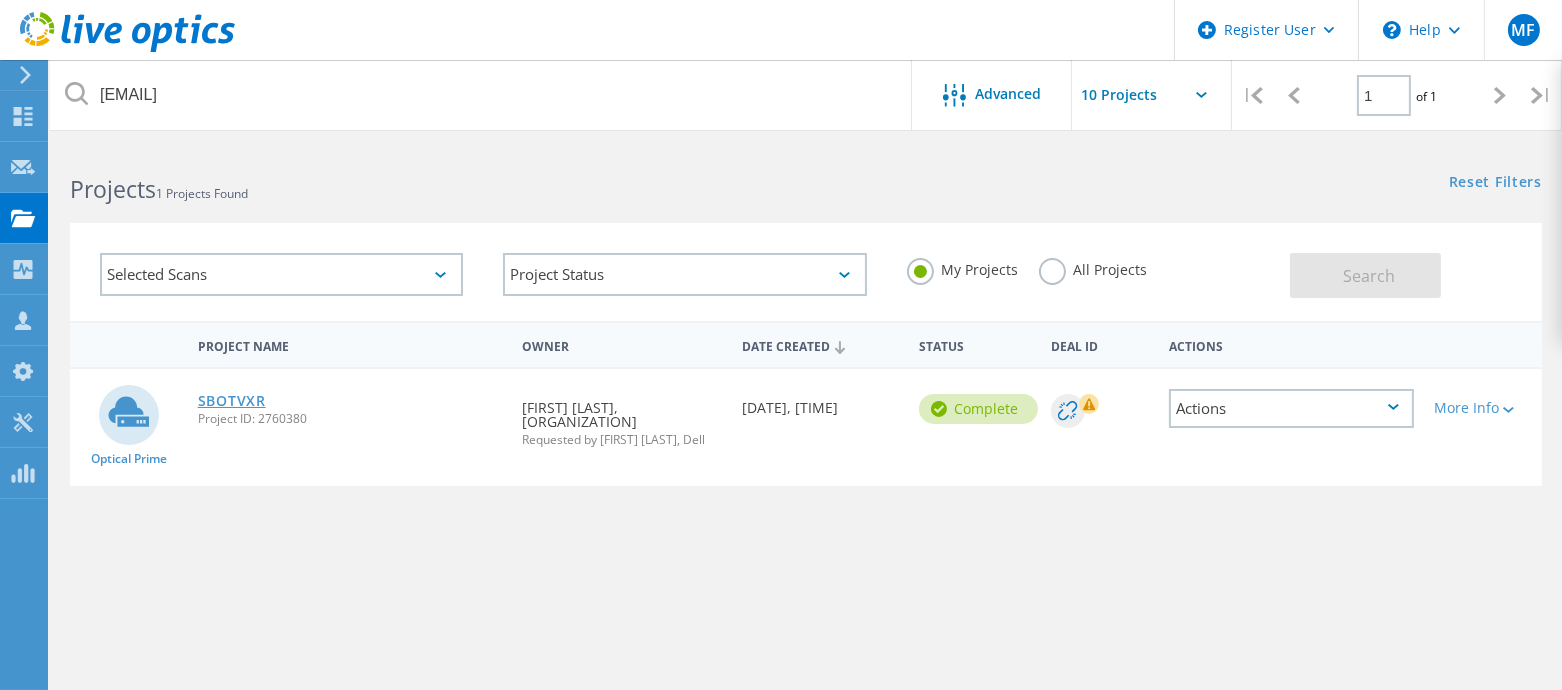 click on "SBOTVXR" 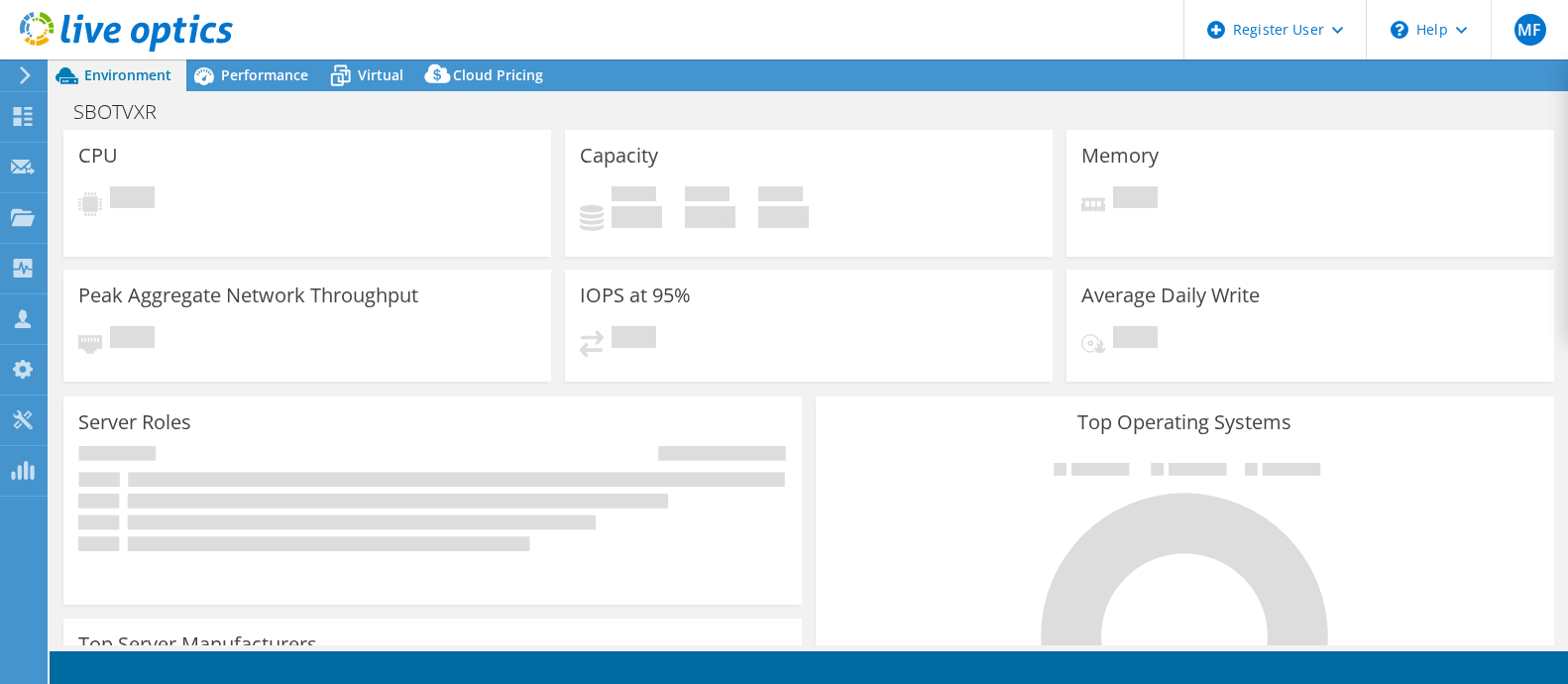 scroll, scrollTop: 0, scrollLeft: 0, axis: both 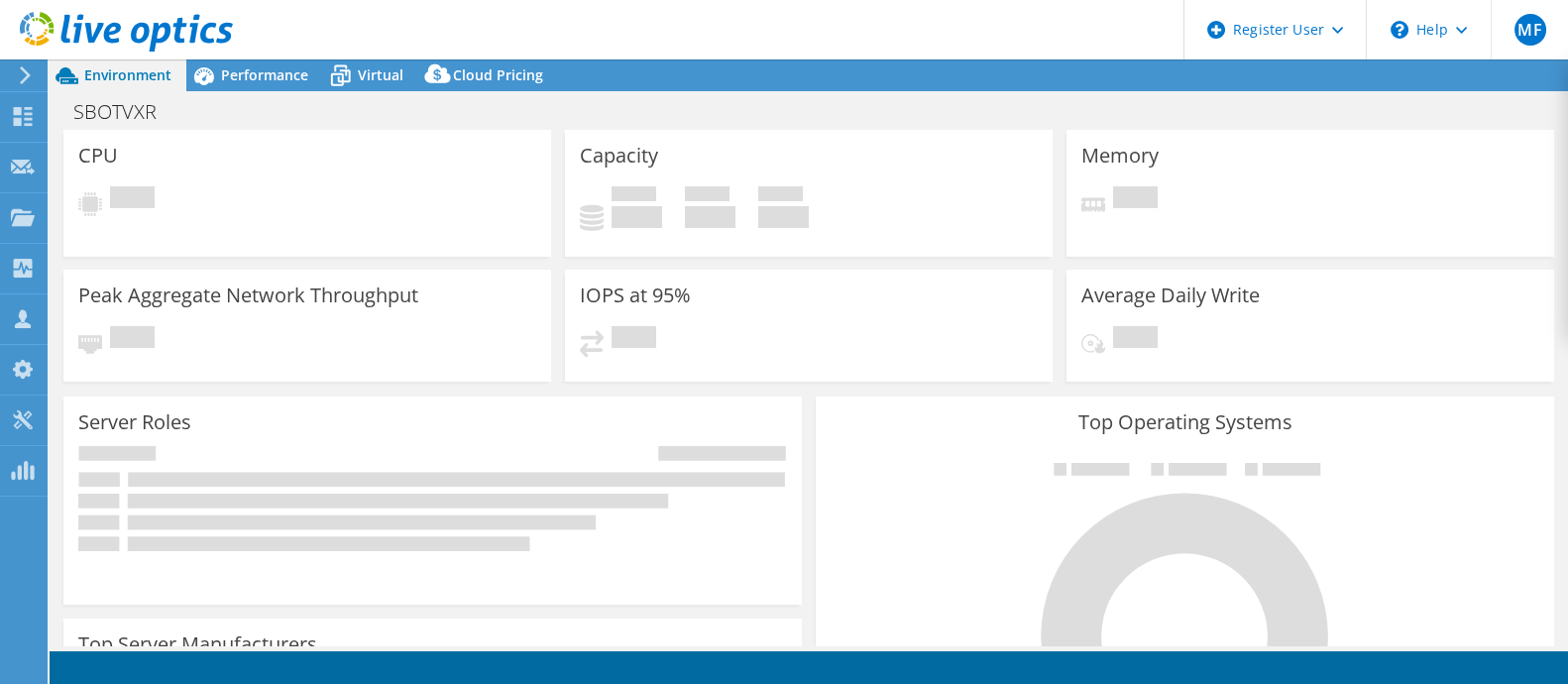 select on "USD" 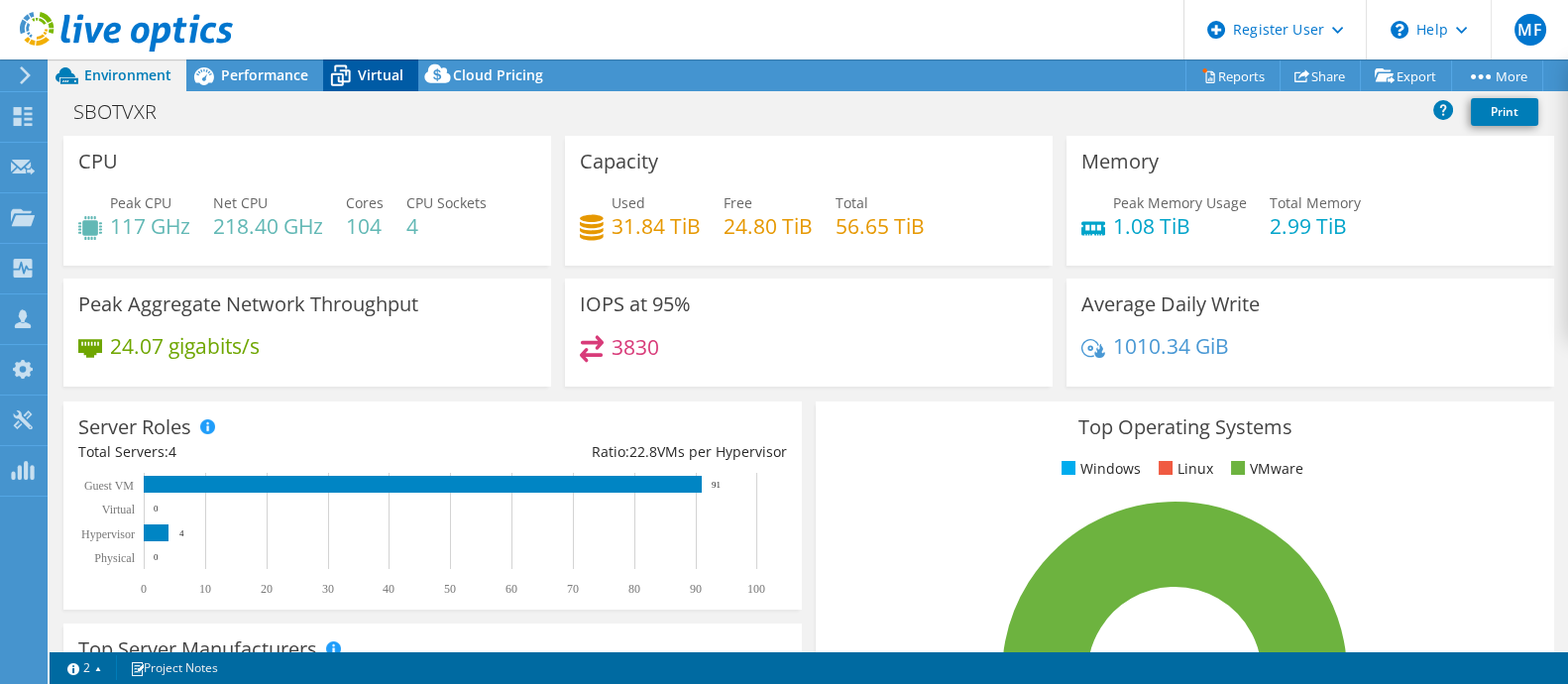 click on "Virtual" at bounding box center [381, 74] 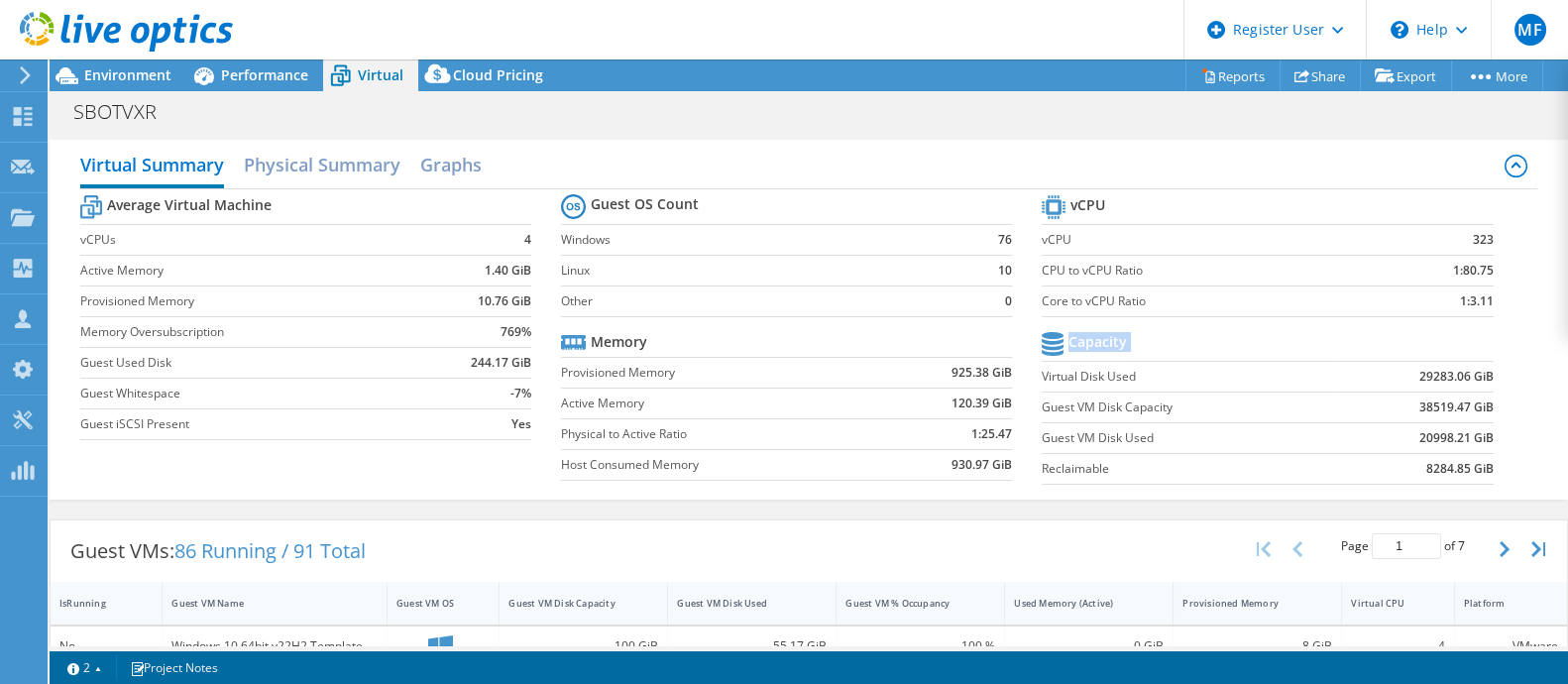 drag, startPoint x: 1493, startPoint y: 472, endPoint x: 1032, endPoint y: 384, distance: 469.324 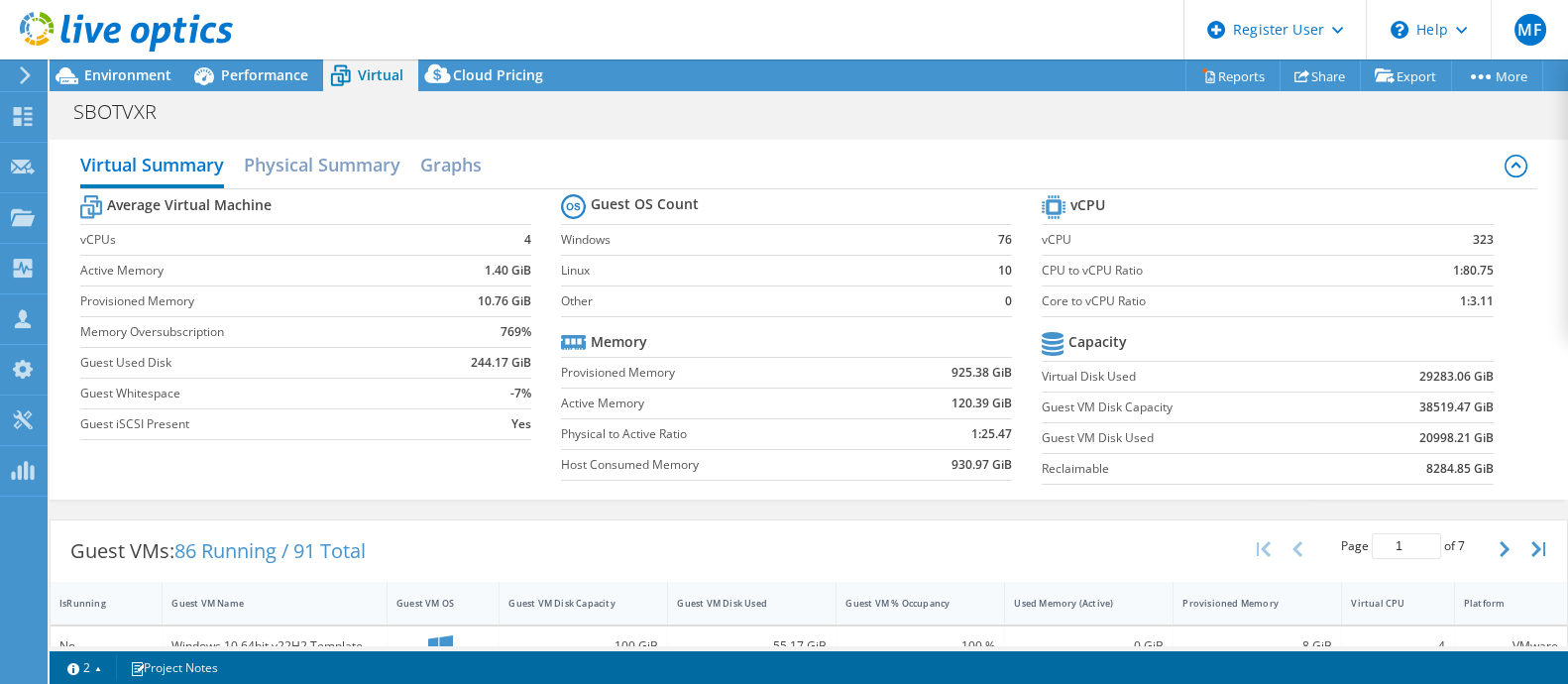 click 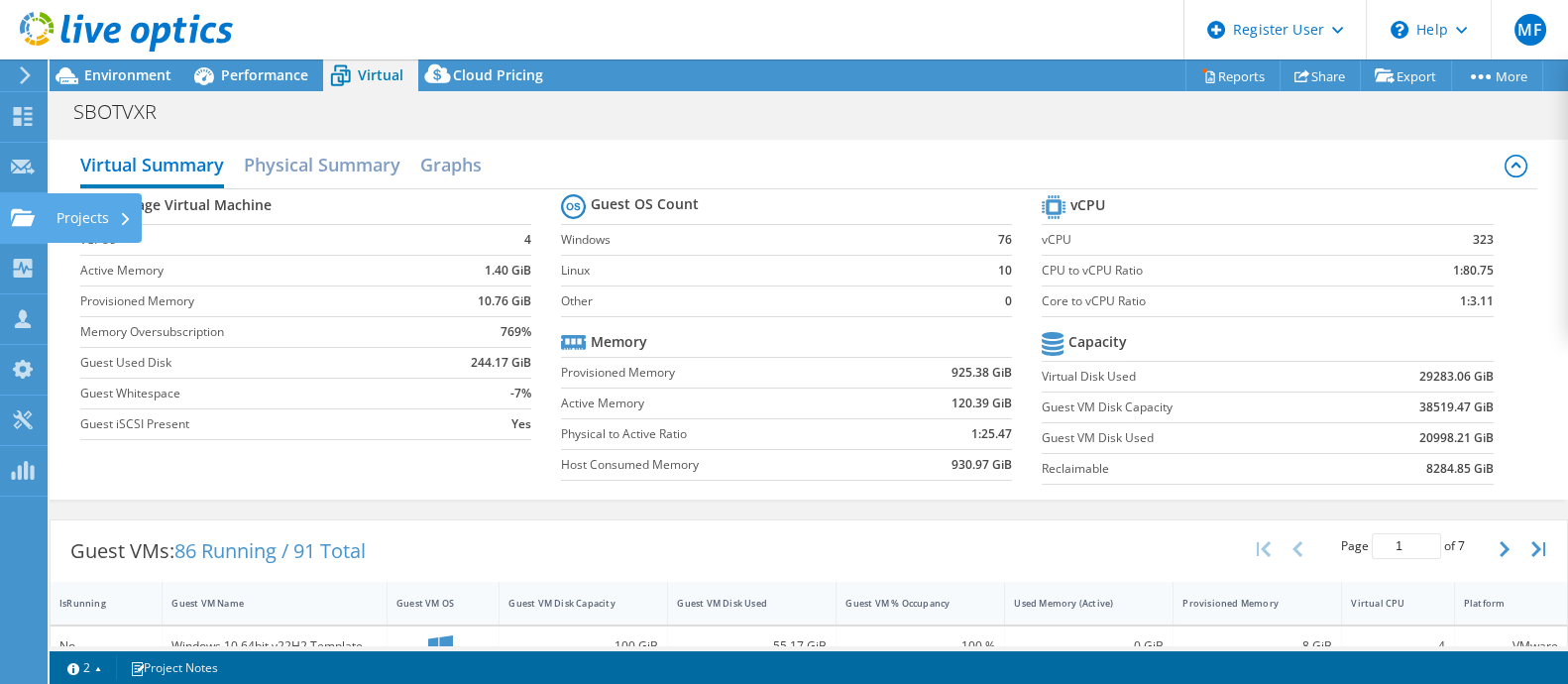 click on "Projects" at bounding box center (94, 218) 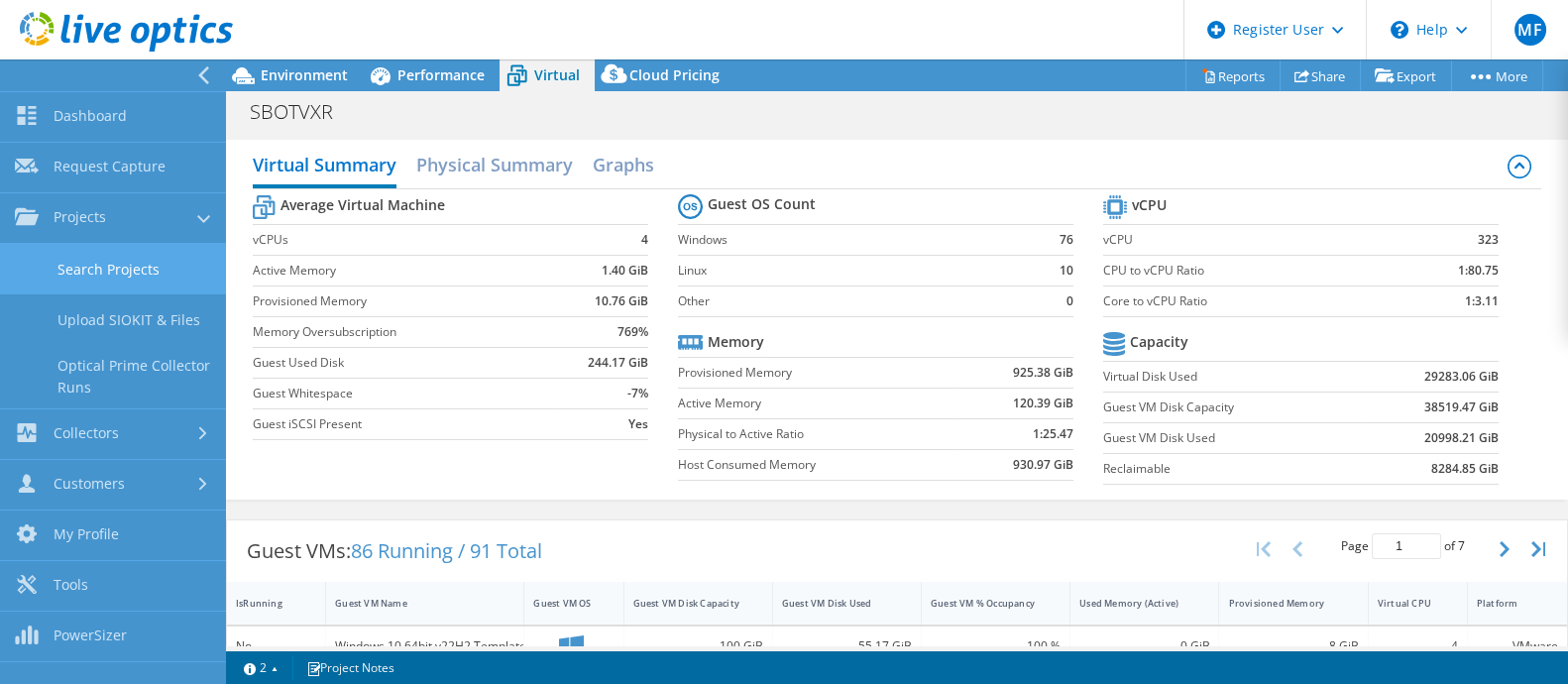 click on "Search Projects" at bounding box center (113, 269) 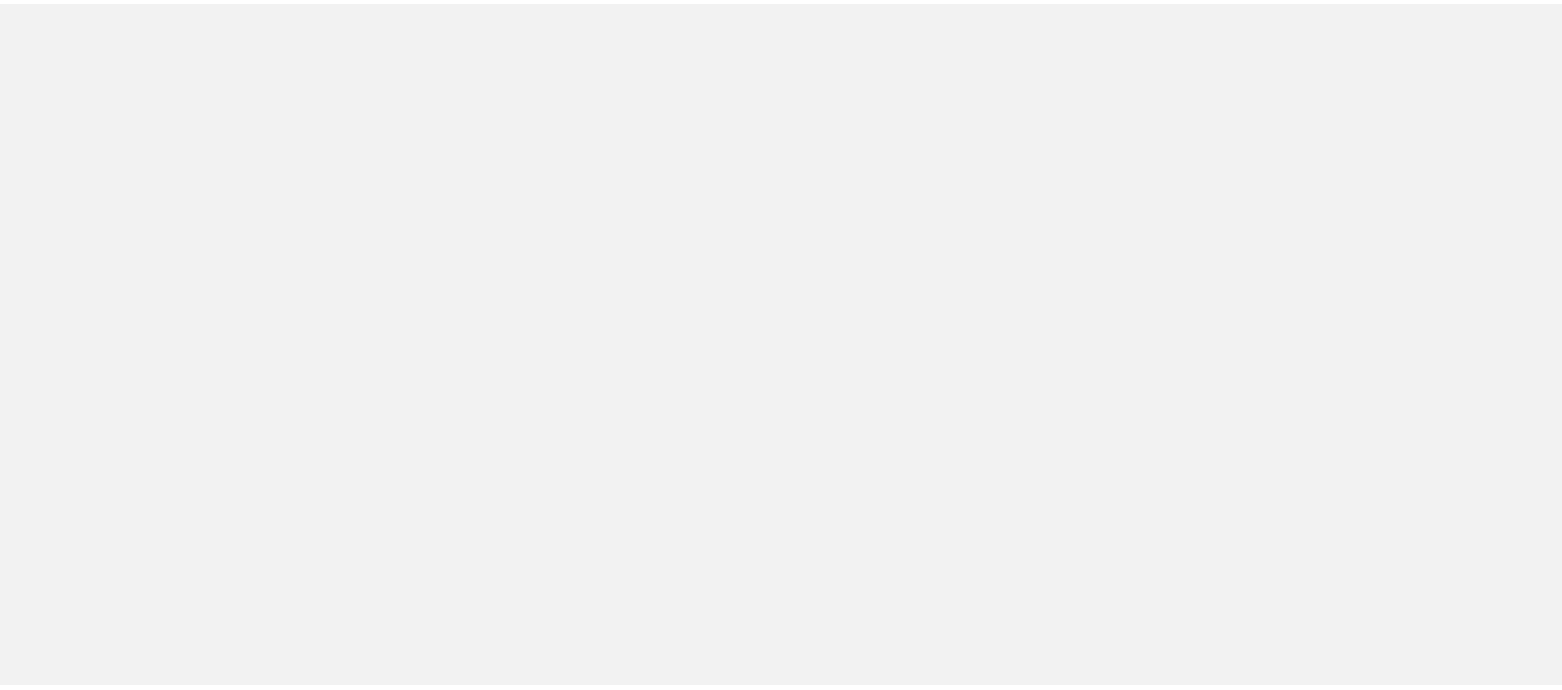 scroll, scrollTop: 0, scrollLeft: 0, axis: both 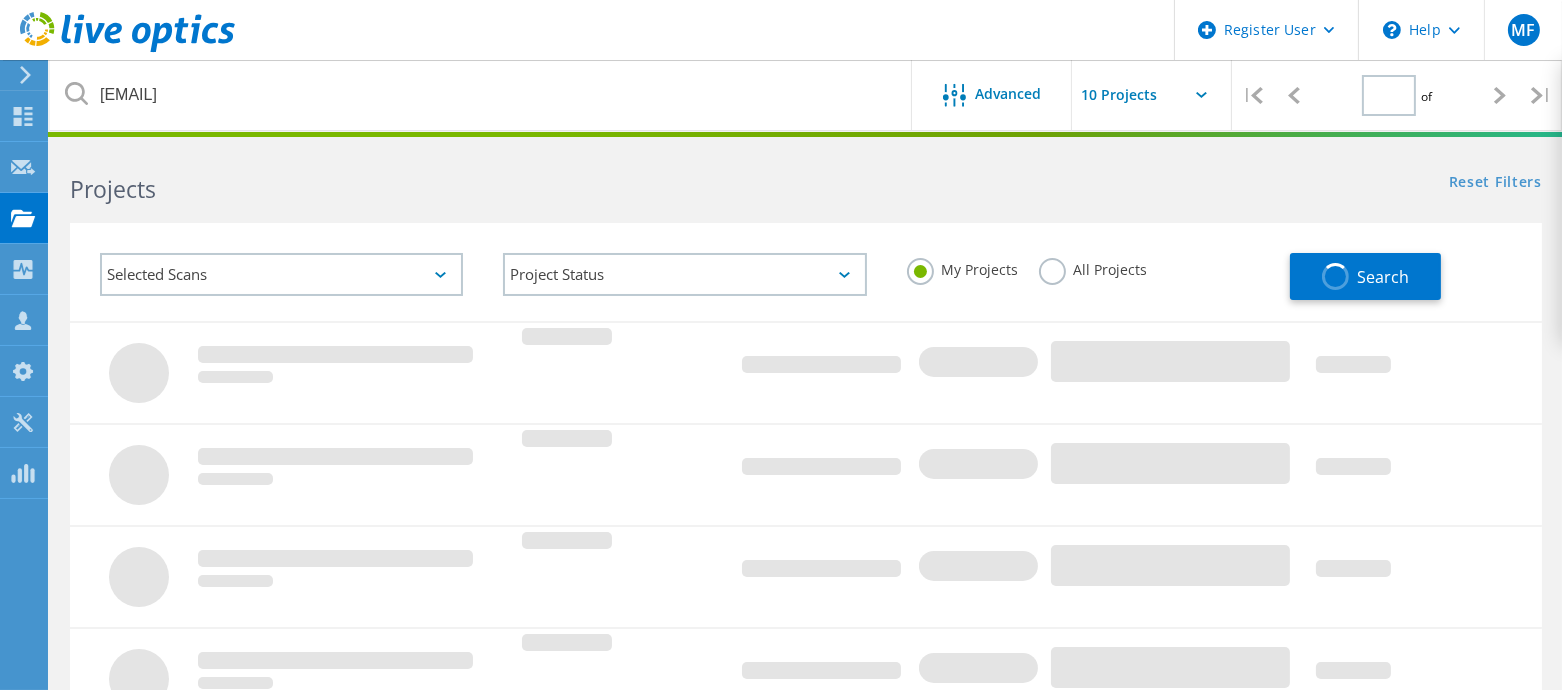 type on "1" 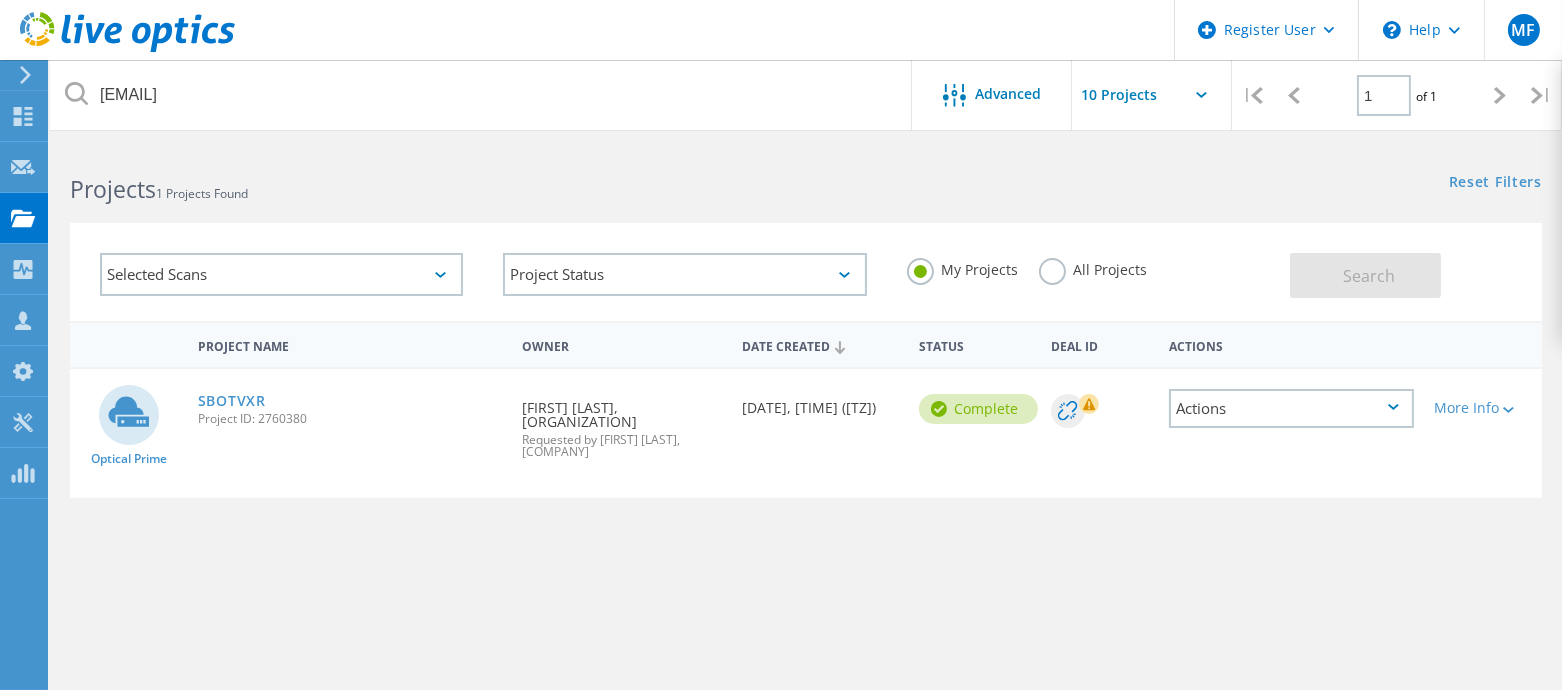 click on "All Projects" 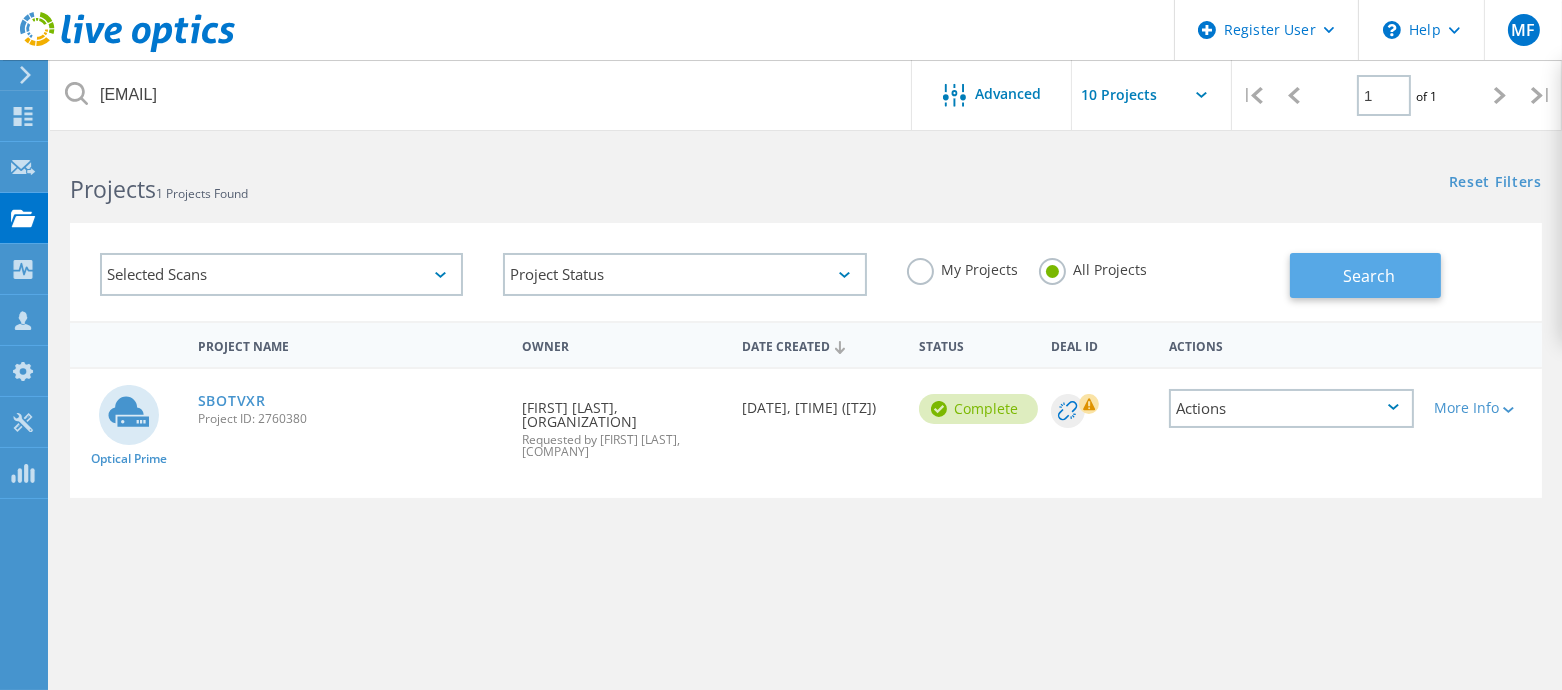 click on "Search" 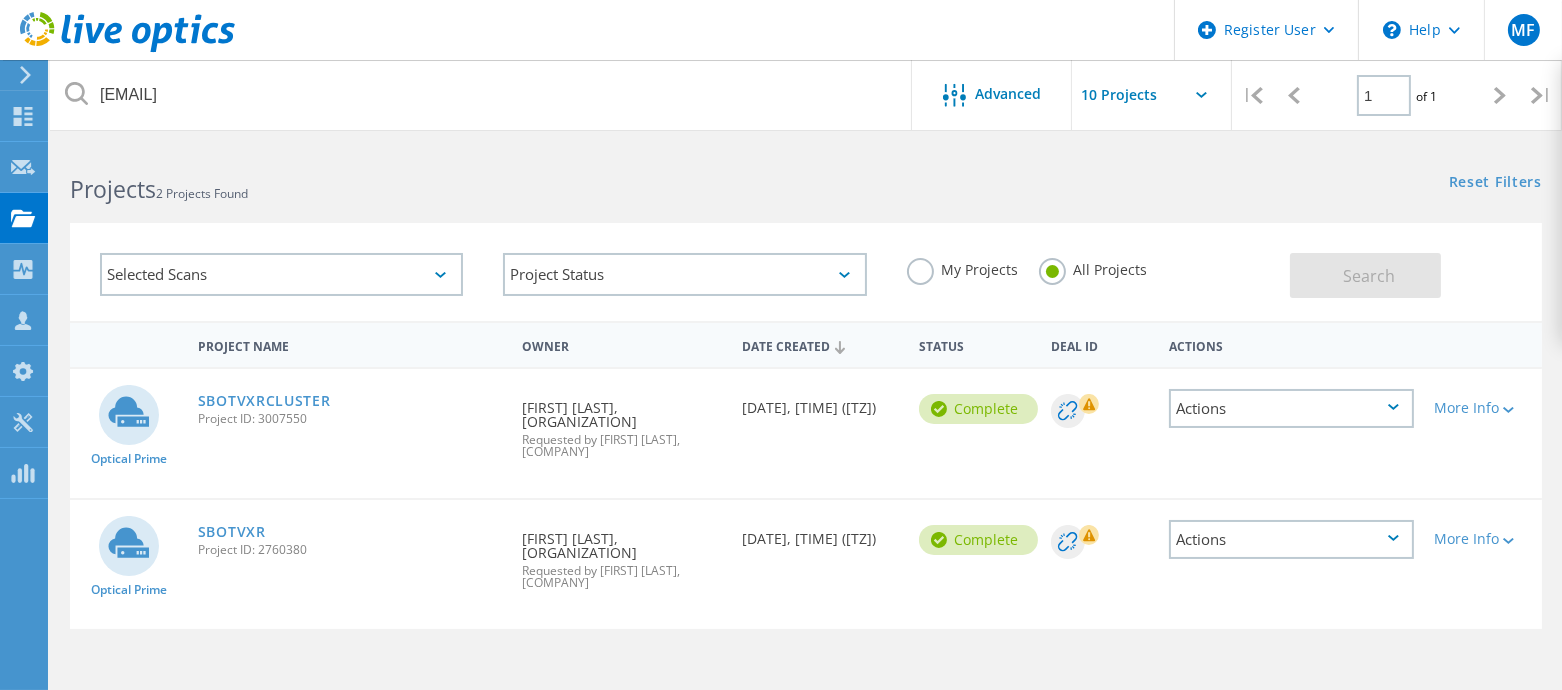drag, startPoint x: 319, startPoint y: 426, endPoint x: 201, endPoint y: 414, distance: 118.6086 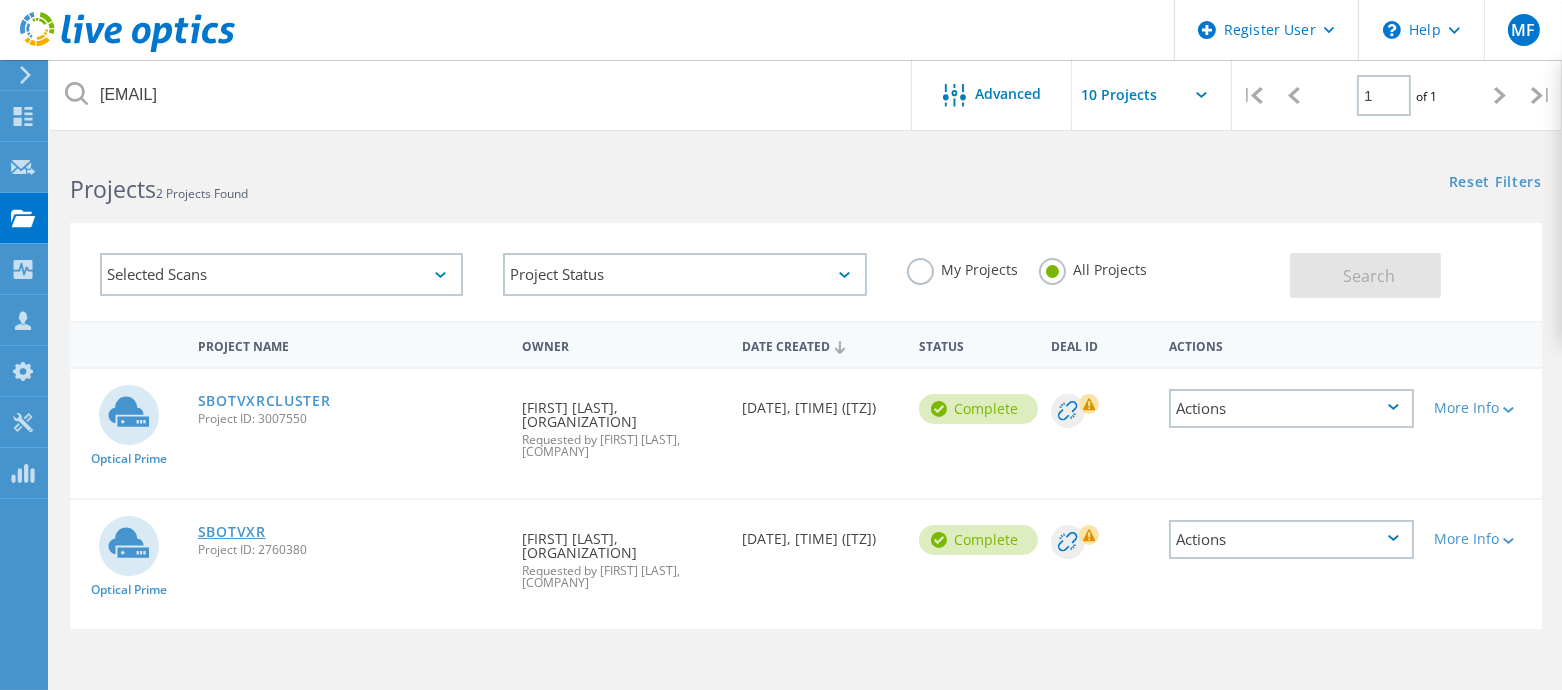 click on "SBOTVXR" 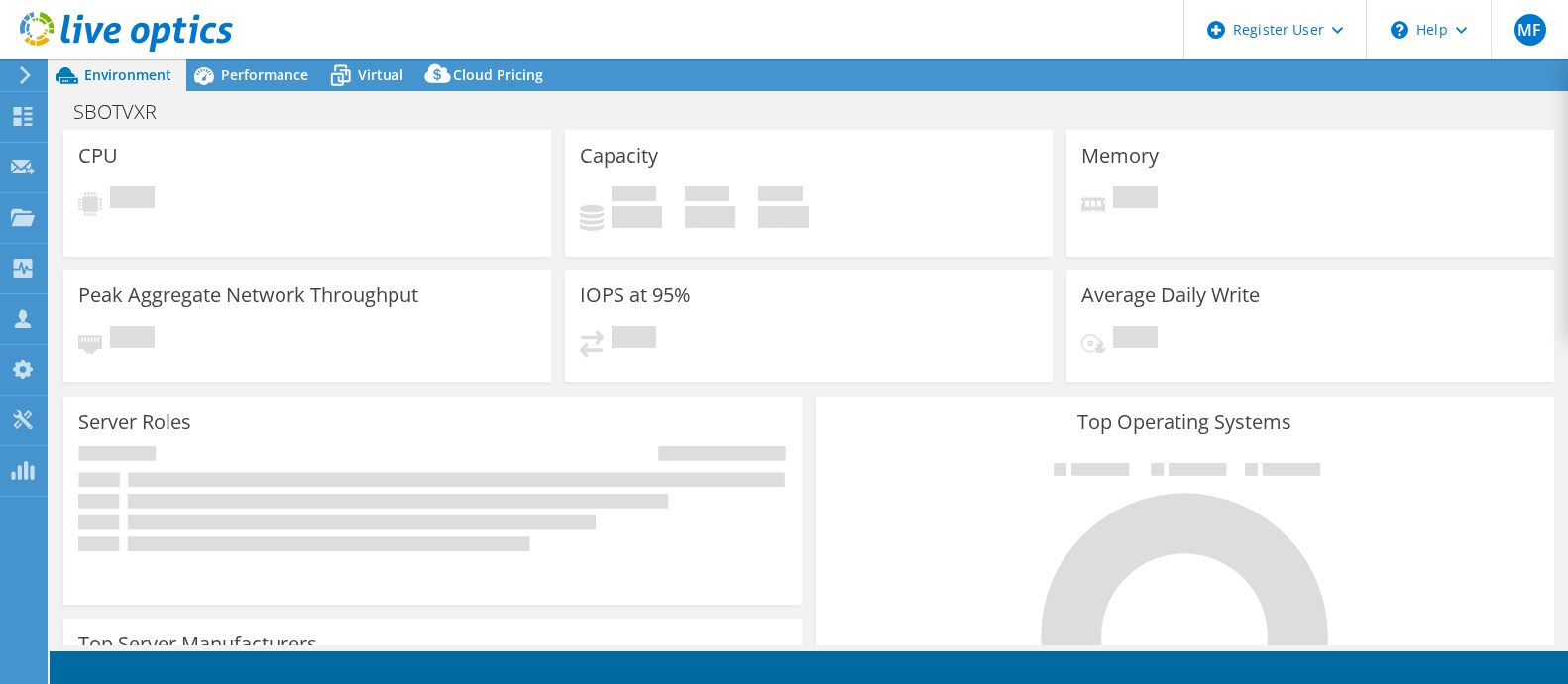 scroll, scrollTop: 0, scrollLeft: 0, axis: both 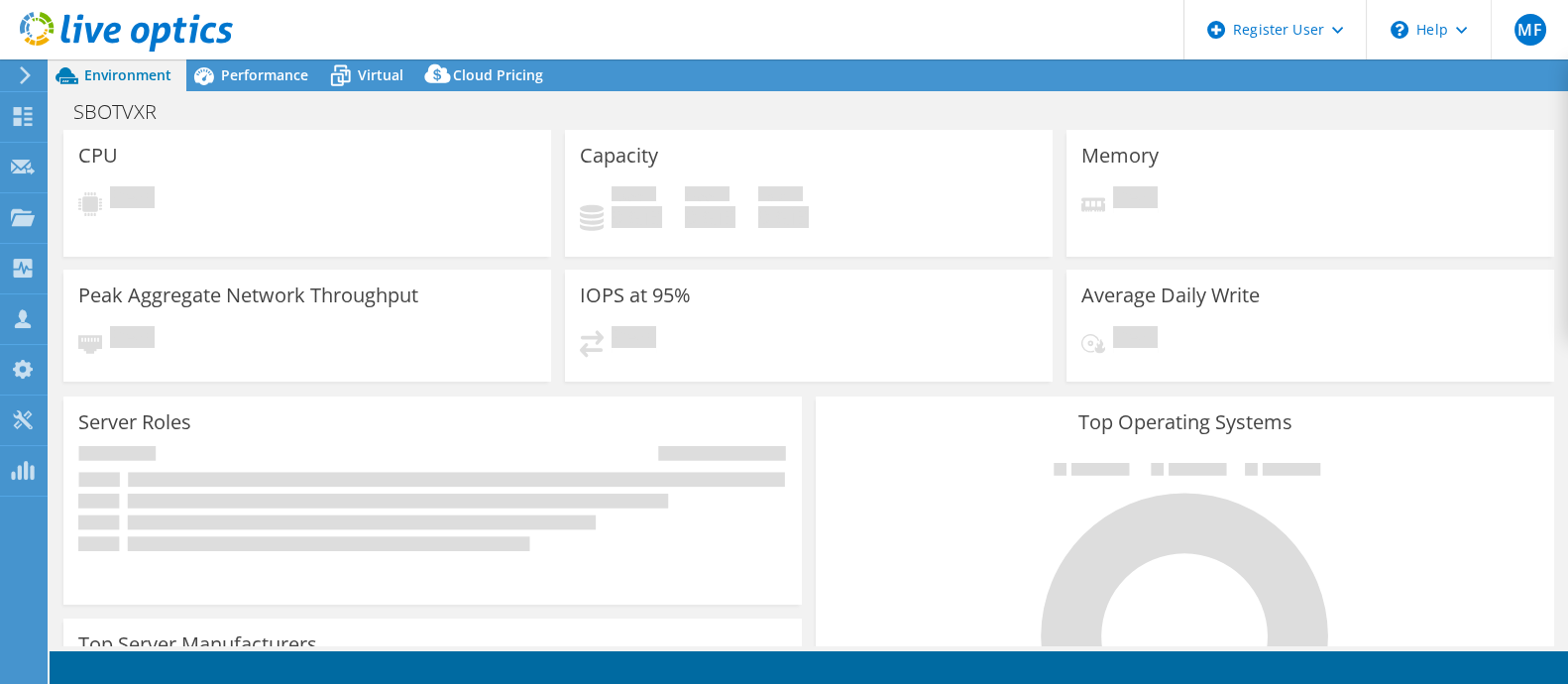select on "USD" 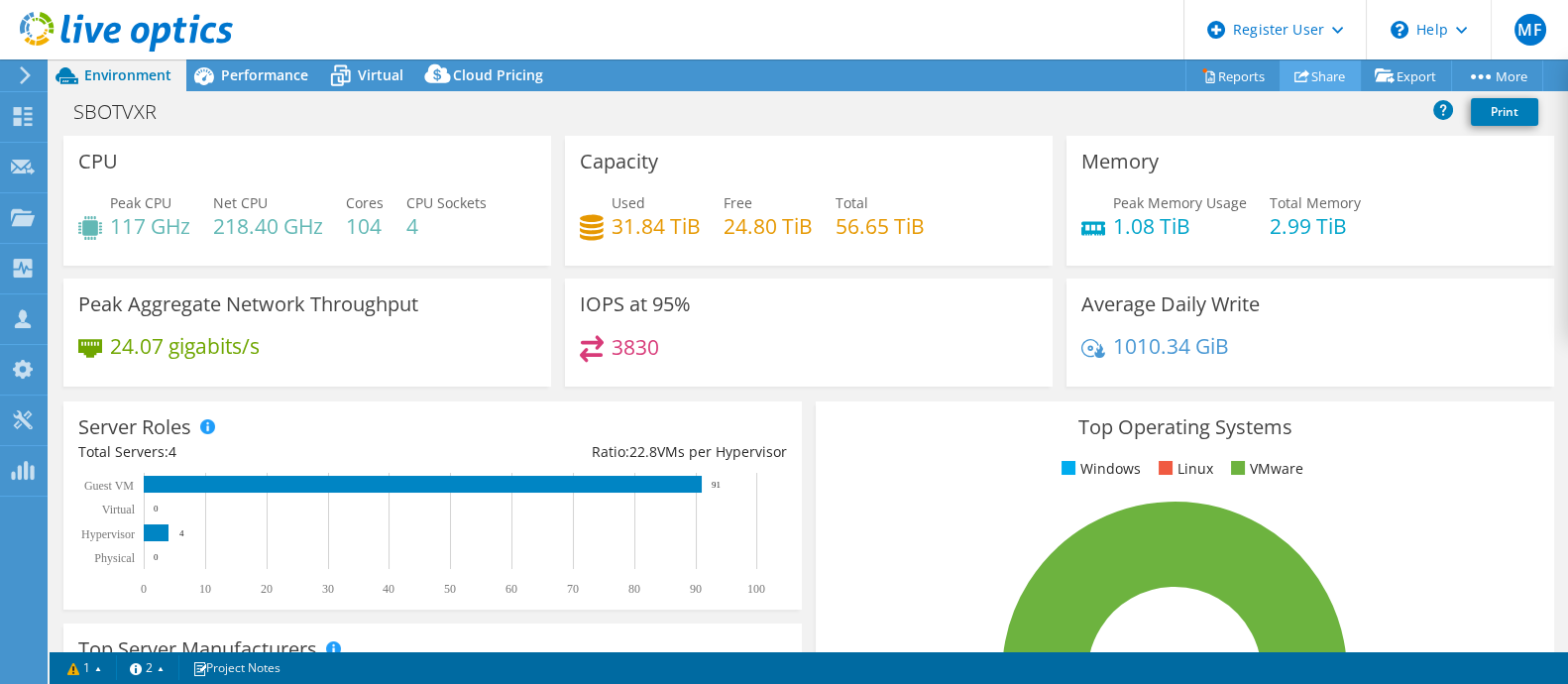 click on "Share" at bounding box center [1320, 75] 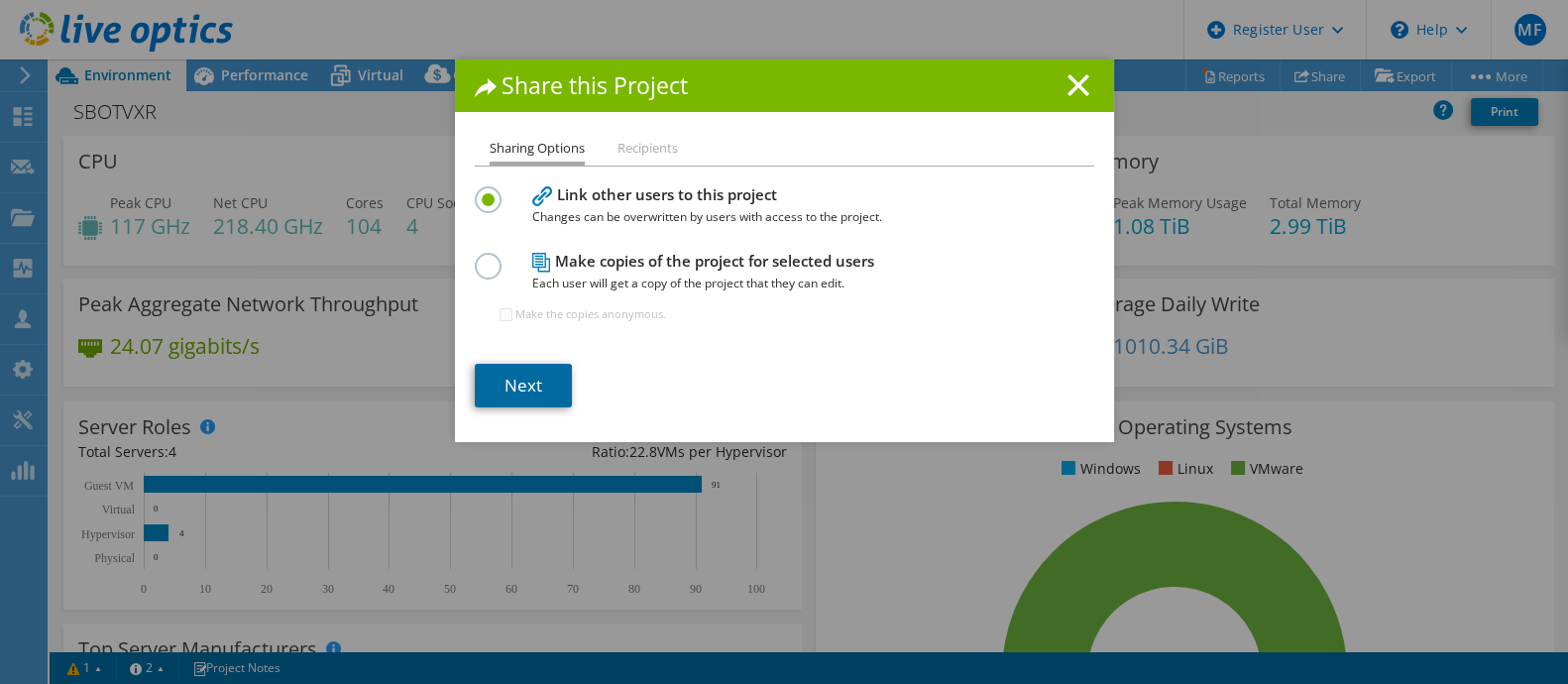 click on "Next" at bounding box center [523, 386] 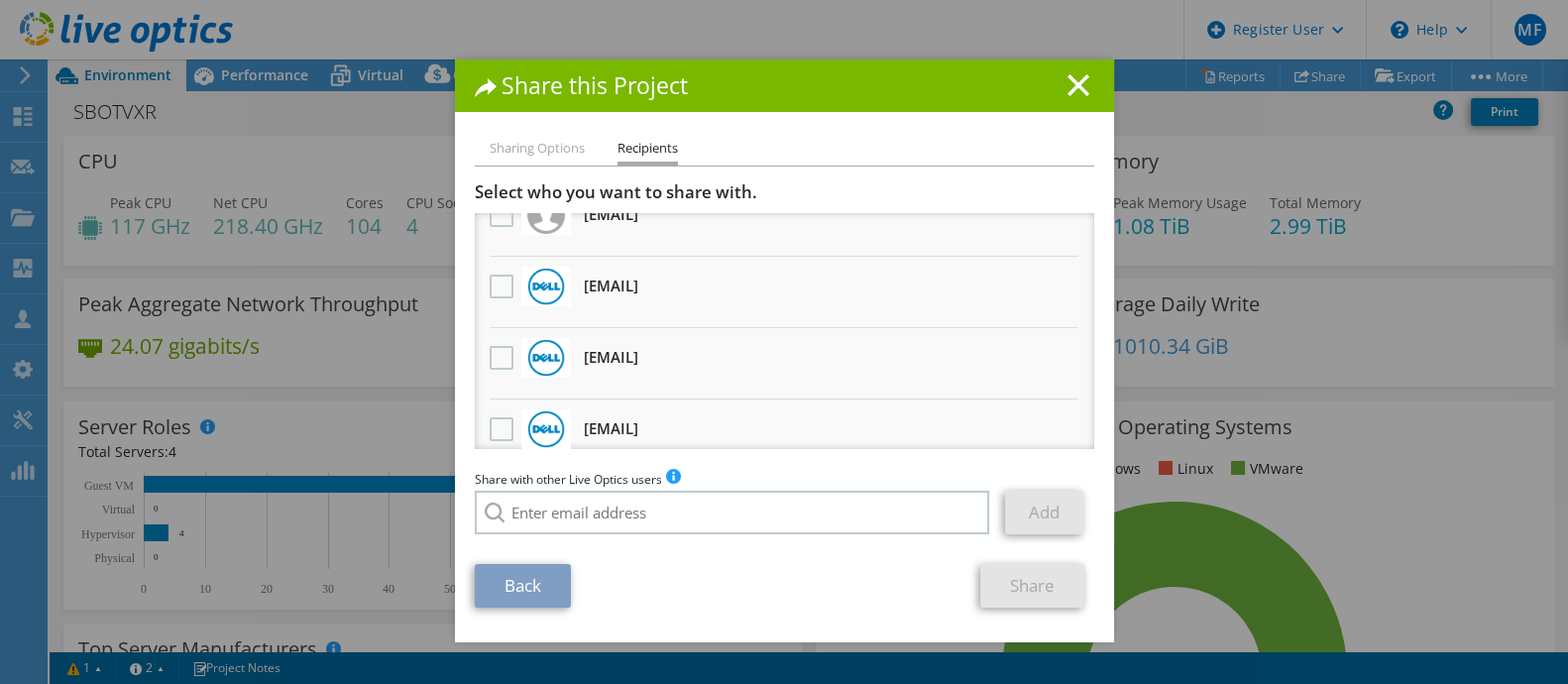 scroll, scrollTop: 0, scrollLeft: 0, axis: both 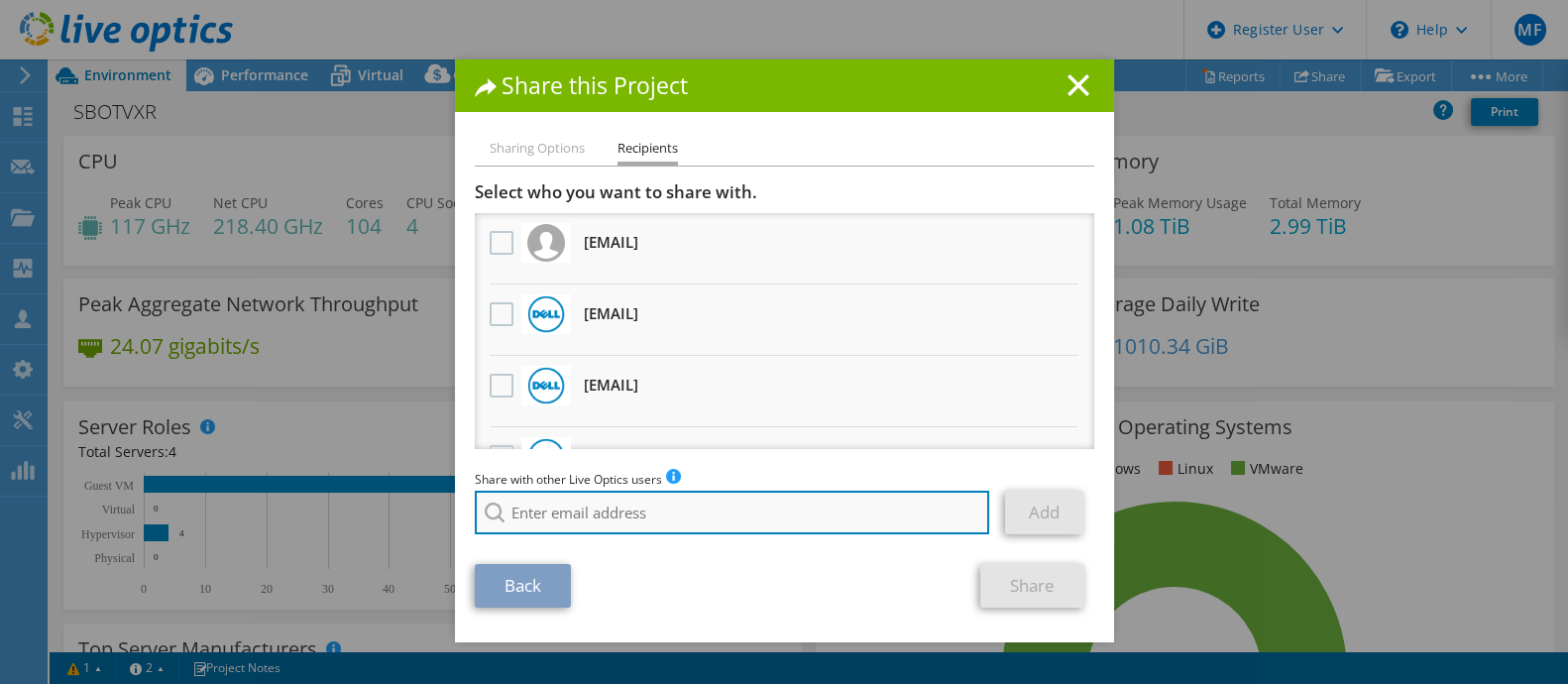click at bounding box center [732, 513] 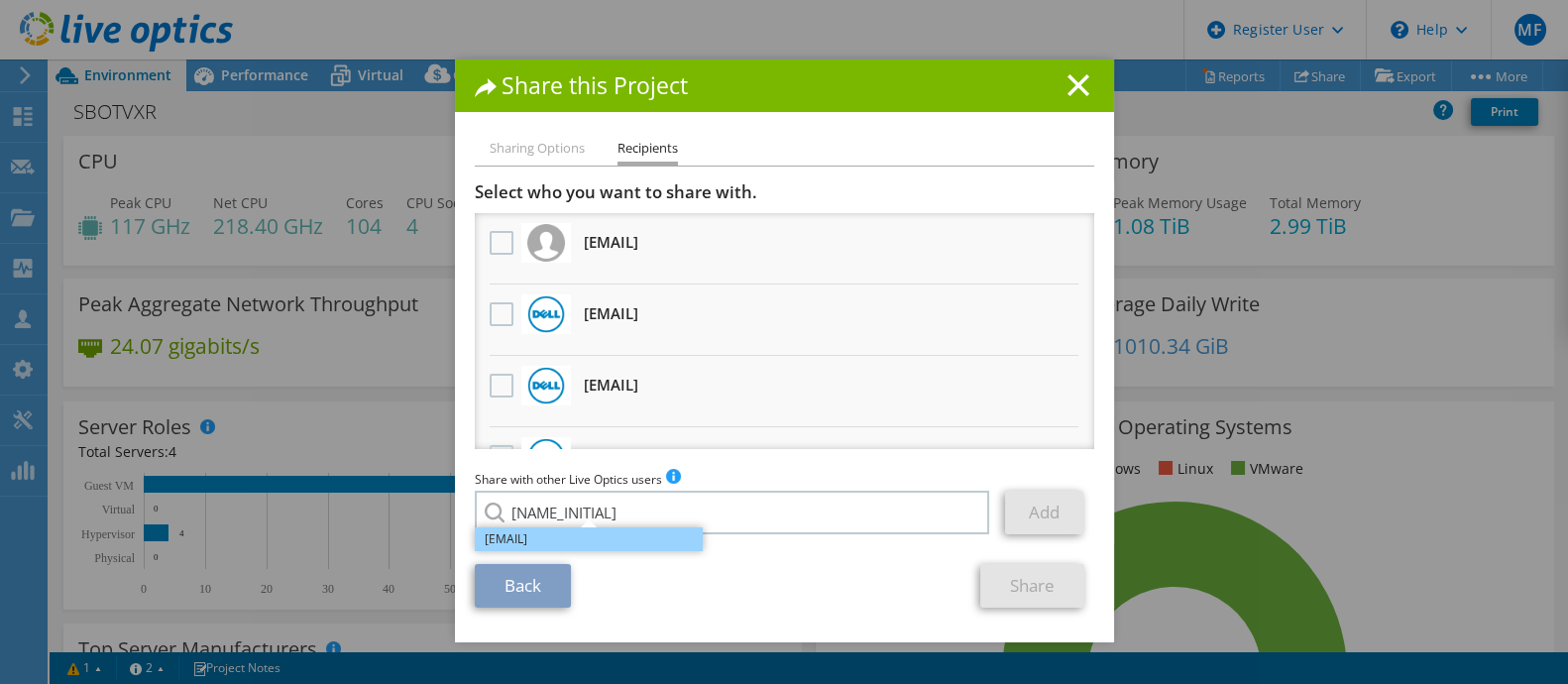 click on "[EMAIL]" at bounding box center (589, 539) 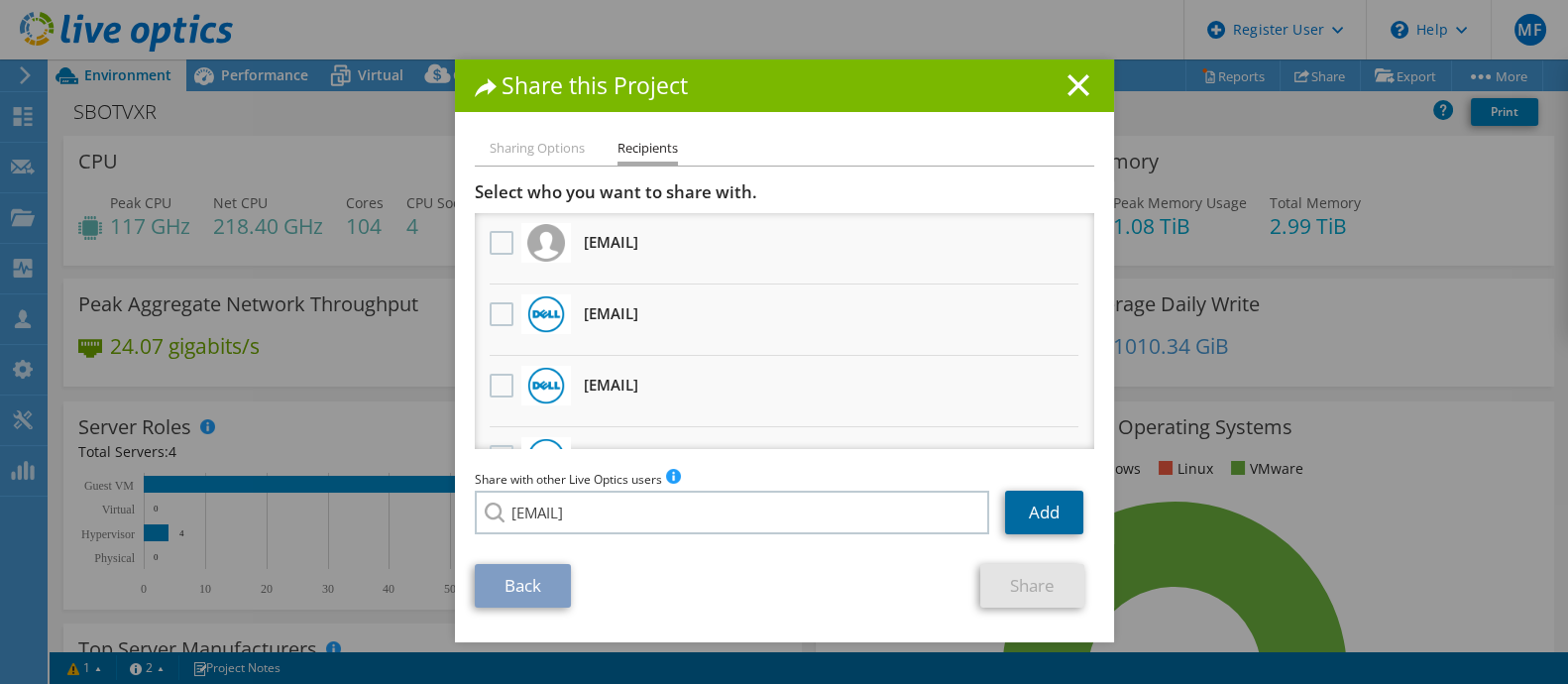 click on "Add" at bounding box center [1044, 513] 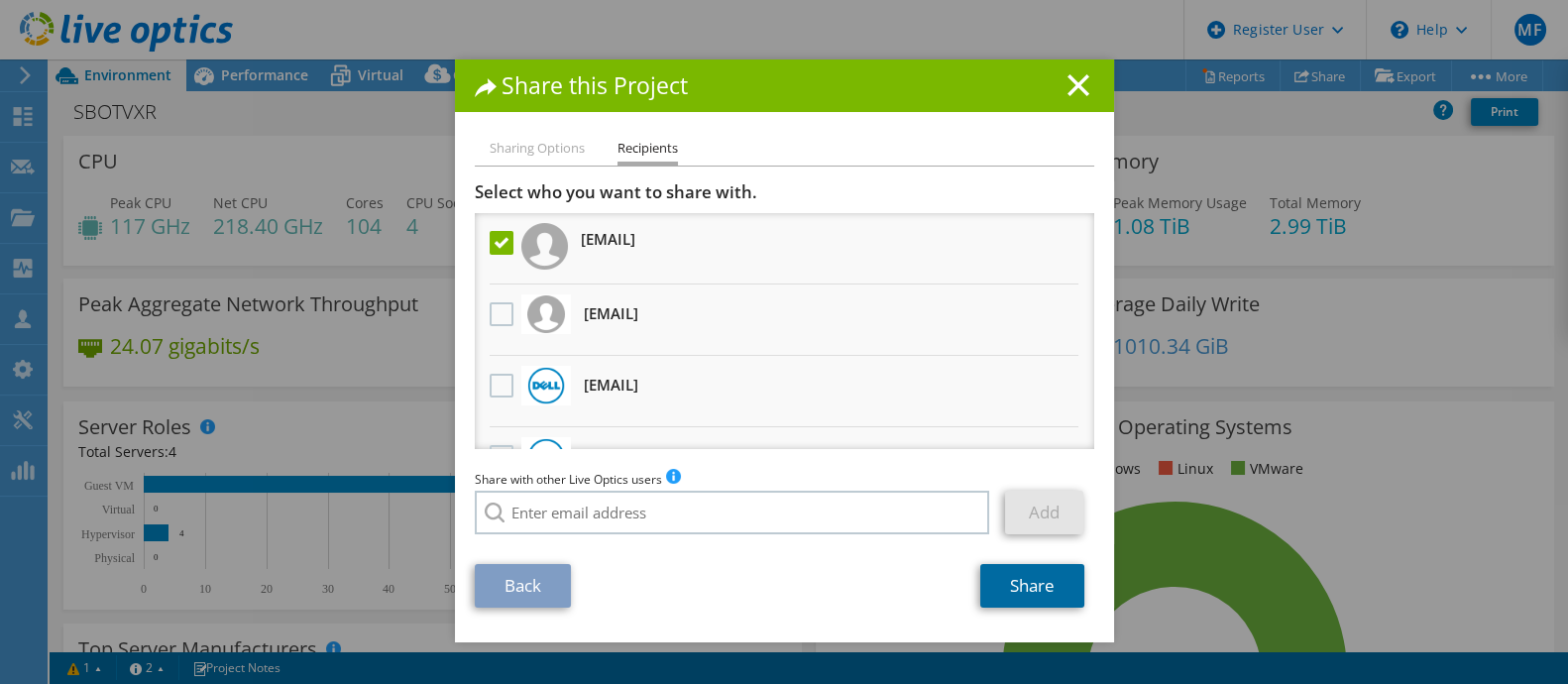 click on "Share" at bounding box center (1032, 586) 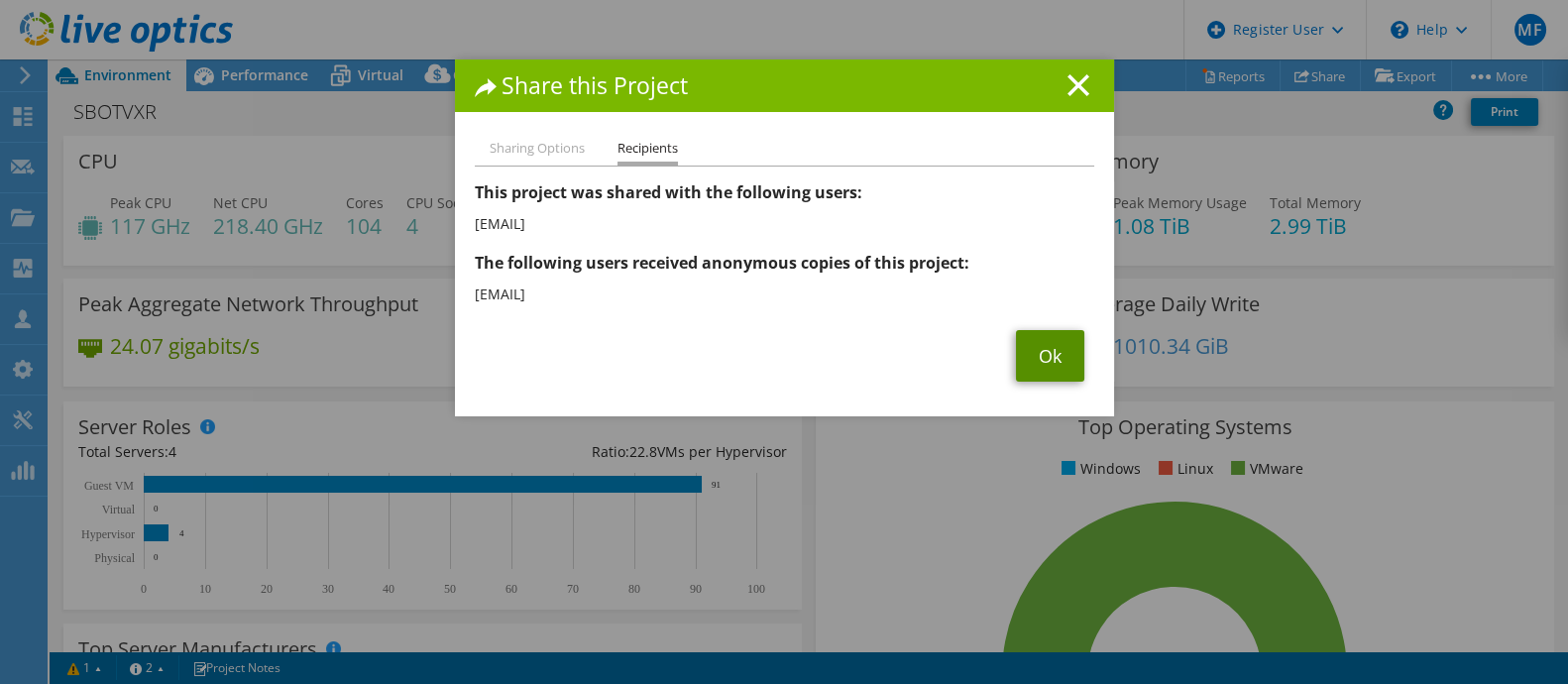 click on "Ok" at bounding box center (1050, 356) 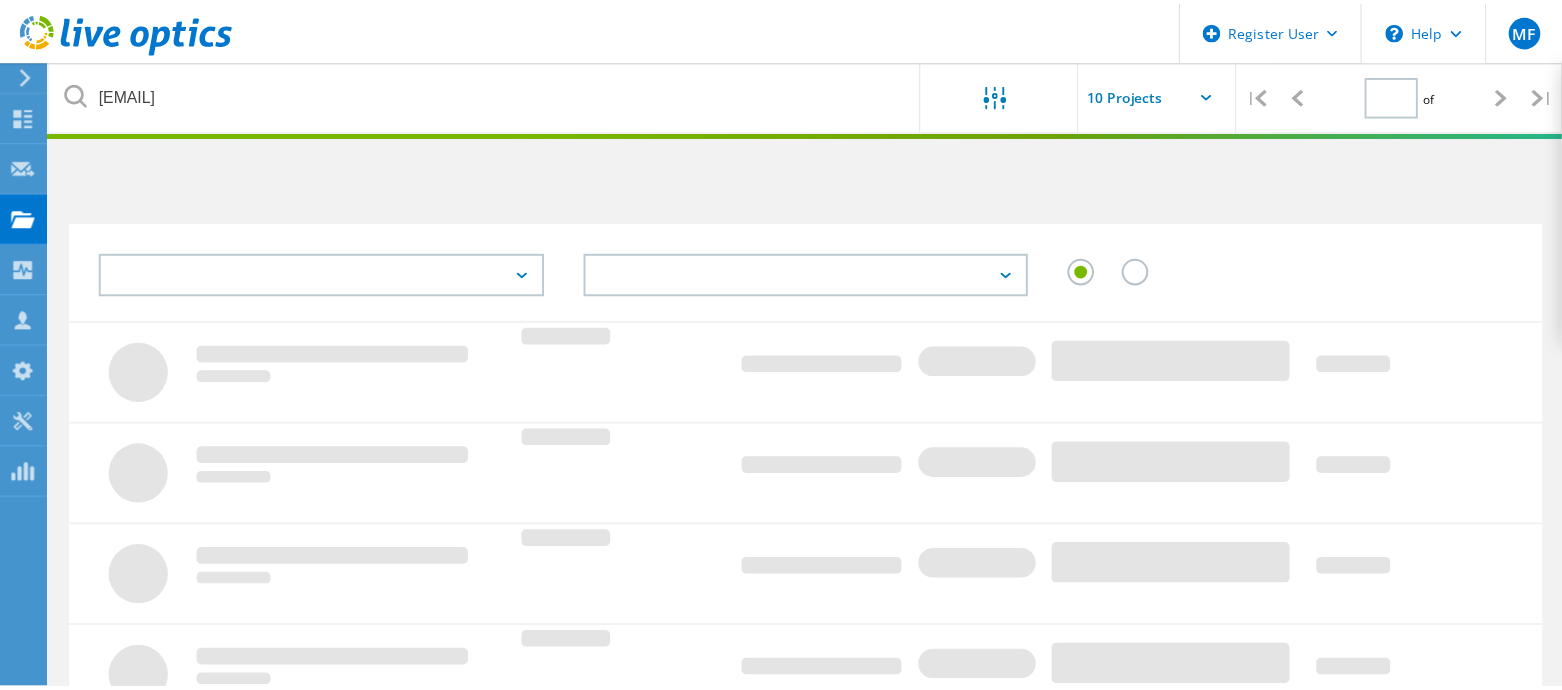 scroll, scrollTop: 0, scrollLeft: 0, axis: both 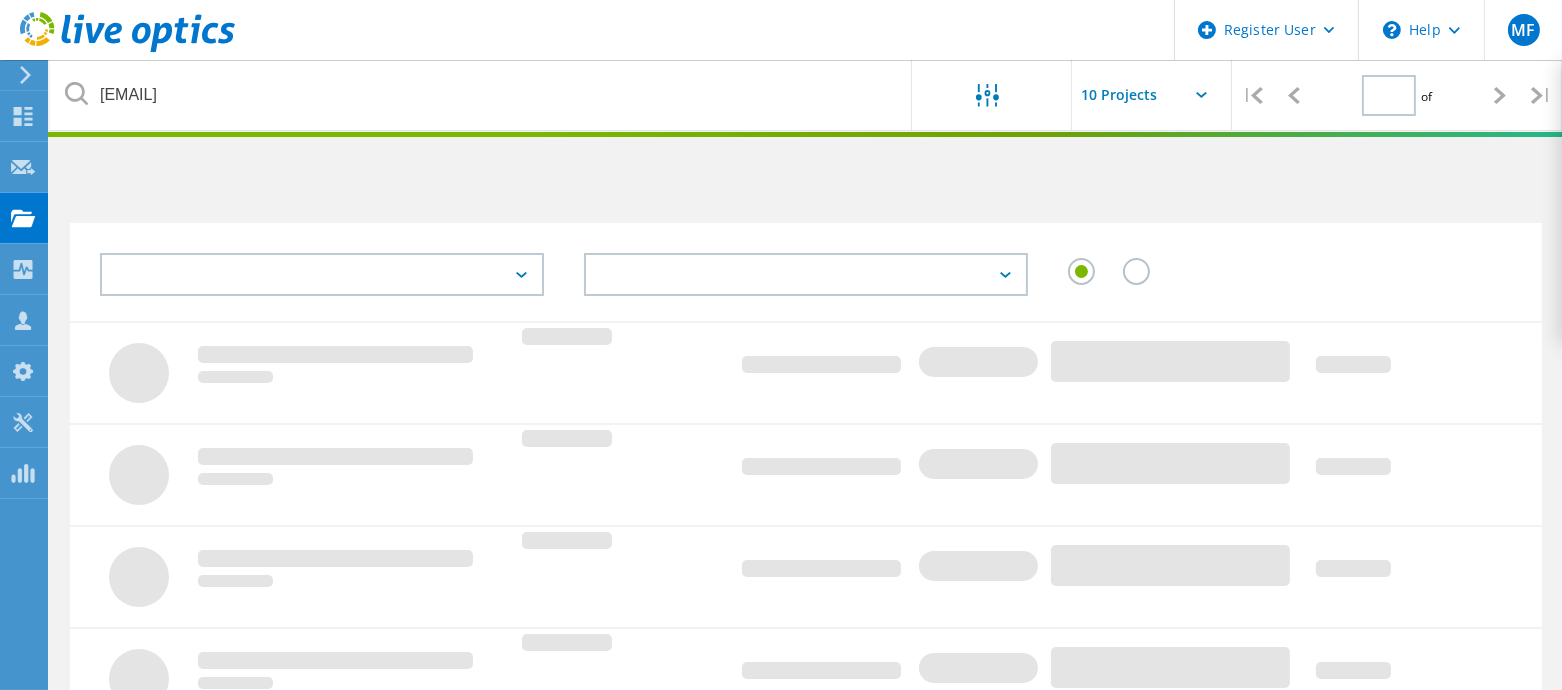type on "1" 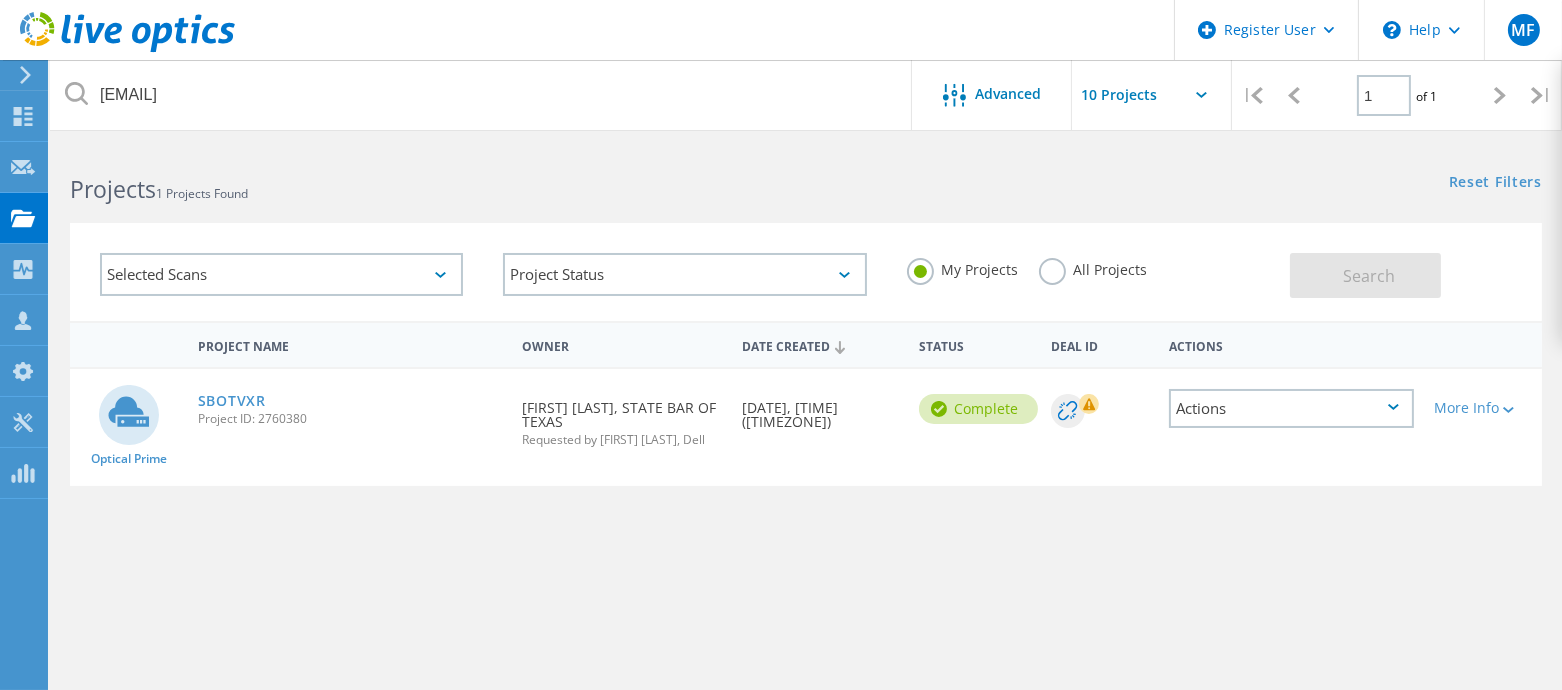 click on "All Projects" 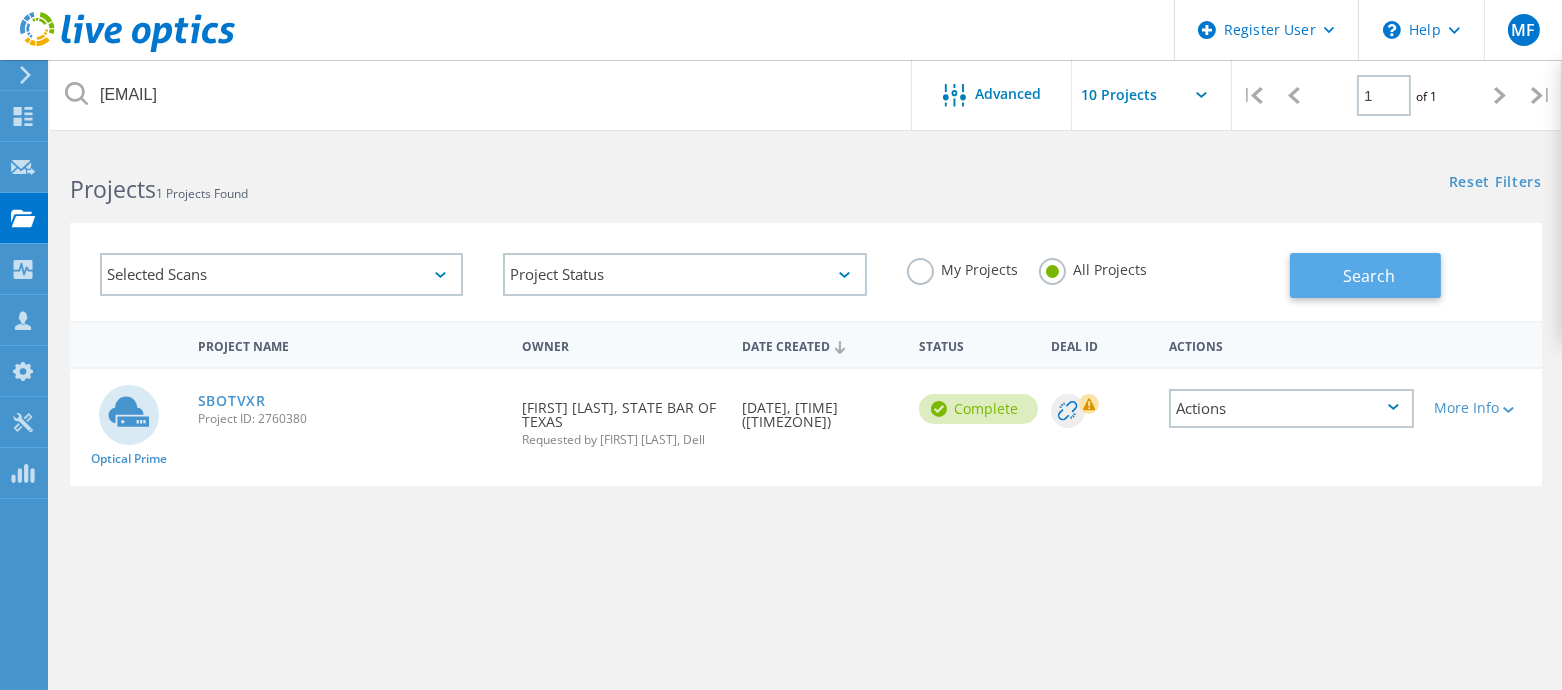click on "Search" 